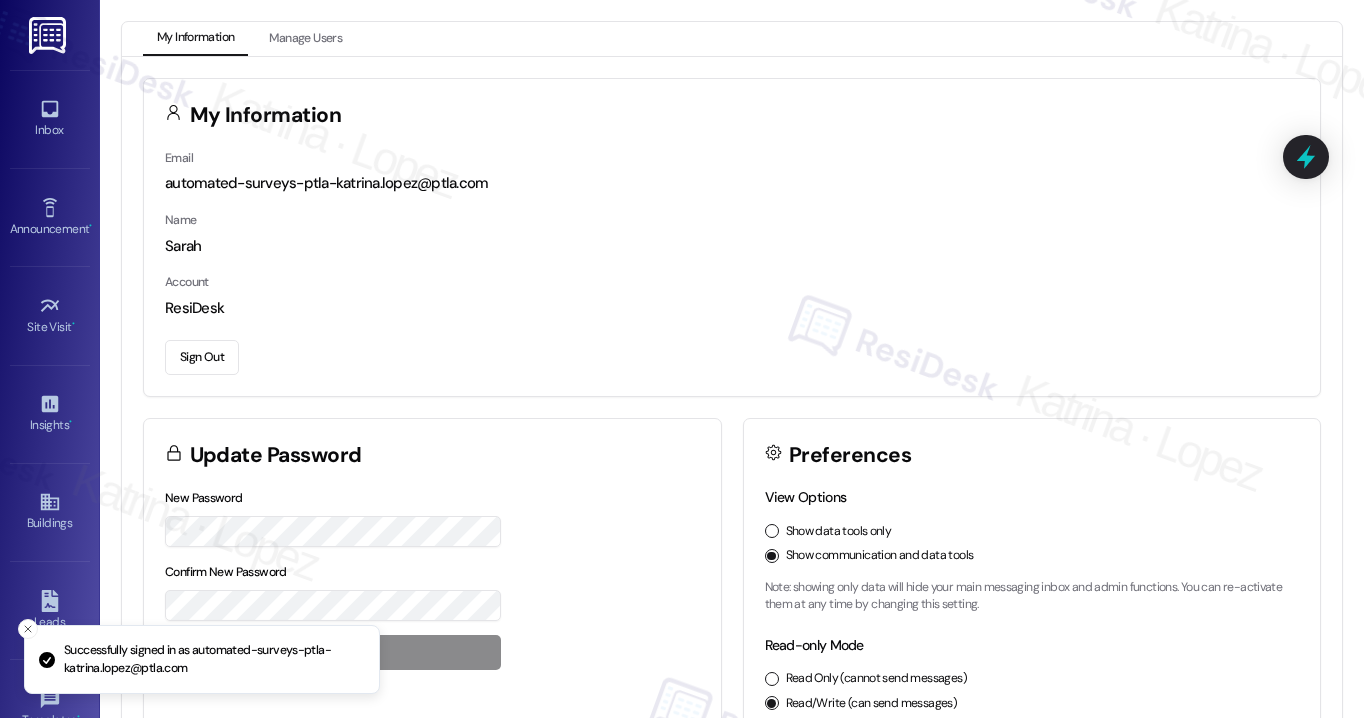 scroll, scrollTop: 0, scrollLeft: 0, axis: both 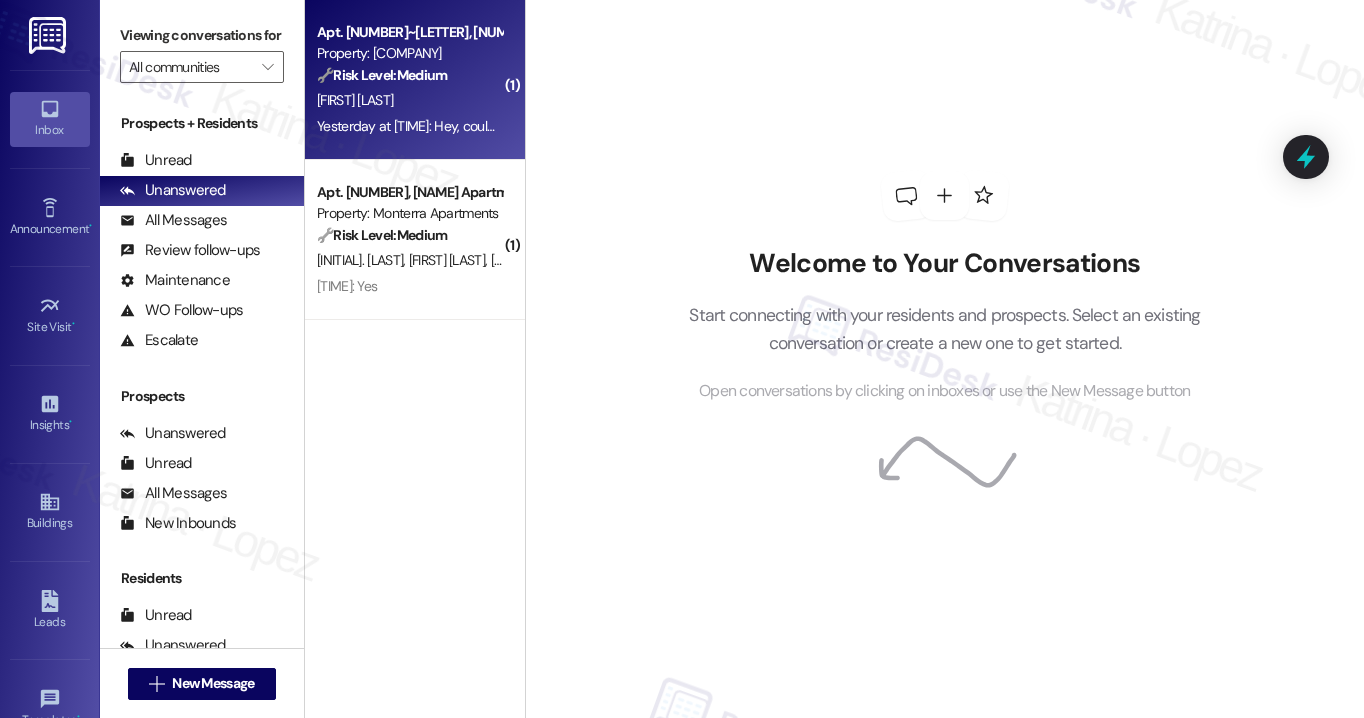 click on "Apt. [NUMBER]~[LETTER], [NUMBER] Viking Gardens (new) Property: Viking Gardens 🔧  Risk Level:  Medium The resident is informing management that they will be dropping off their rent check in the mailbox. This is a routine communication regarding rent payment. Z. Jitna Yesterday at [TIME]: Hey, could you let McKenzie know I am not gonna be able to come in and drop my check off so I'll leave it in the mailbox tonight Yesterday at [TIME]: Hey, could you let McKenzie know I am not gonna be able to come in and drop my check off so I'll leave it in the mailbox tonight" at bounding box center (415, 80) 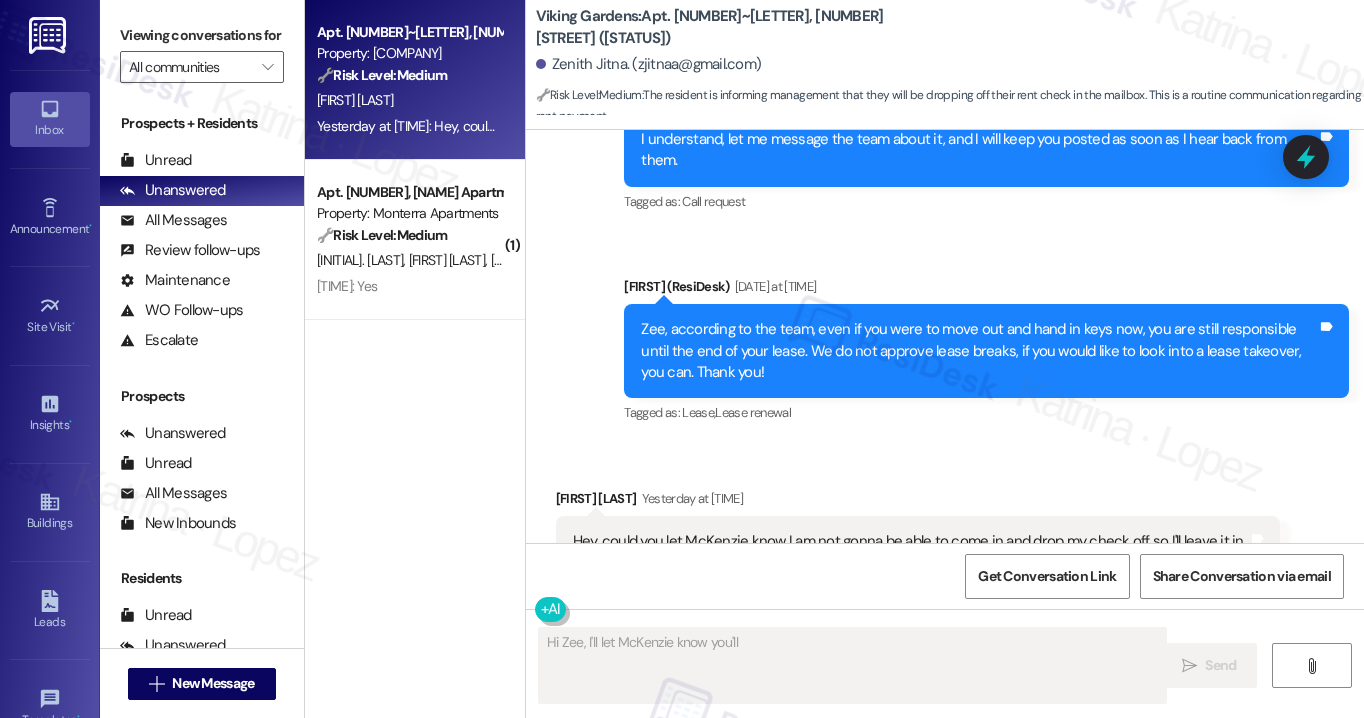 scroll, scrollTop: 30897, scrollLeft: 0, axis: vertical 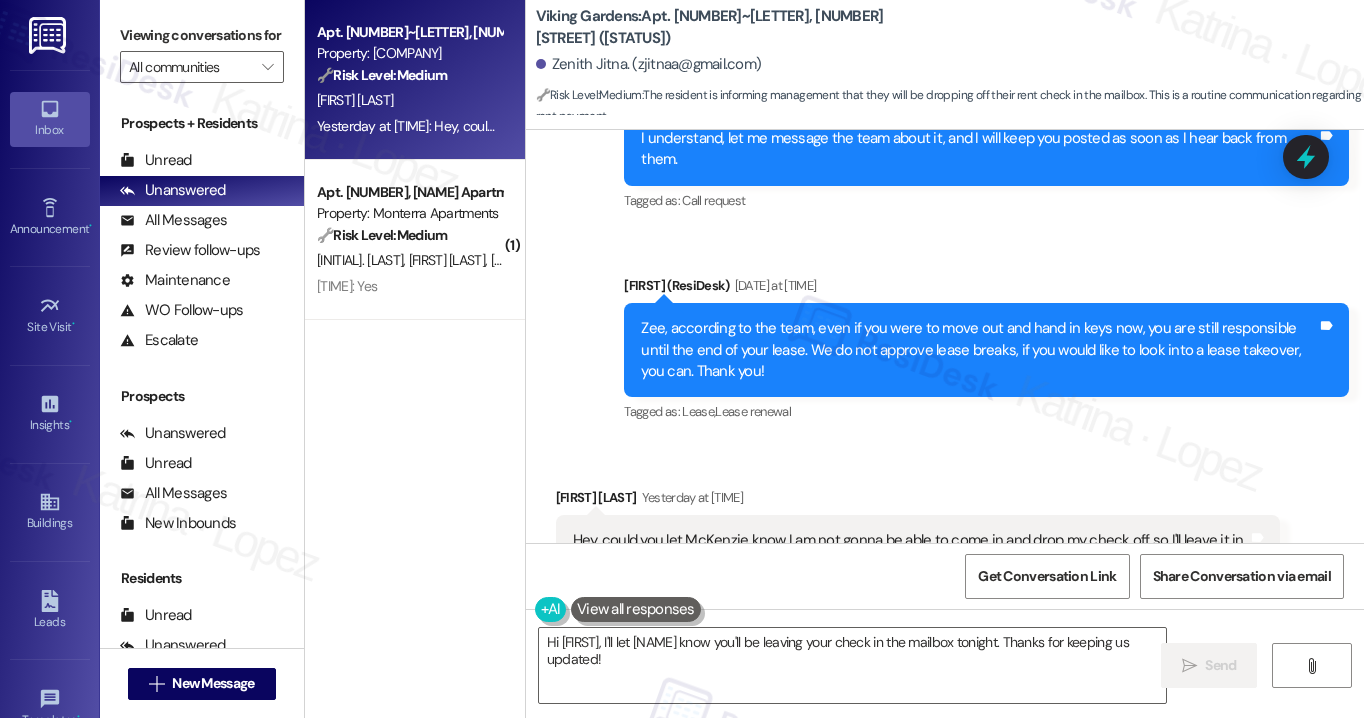 click on "Zee, according to the team, even if you were to move out and hand in keys now, you are still responsible until the end of your lease. We do not approve lease breaks, if you would like to look into a lease takeover, you can. Thank you!" at bounding box center (979, 350) 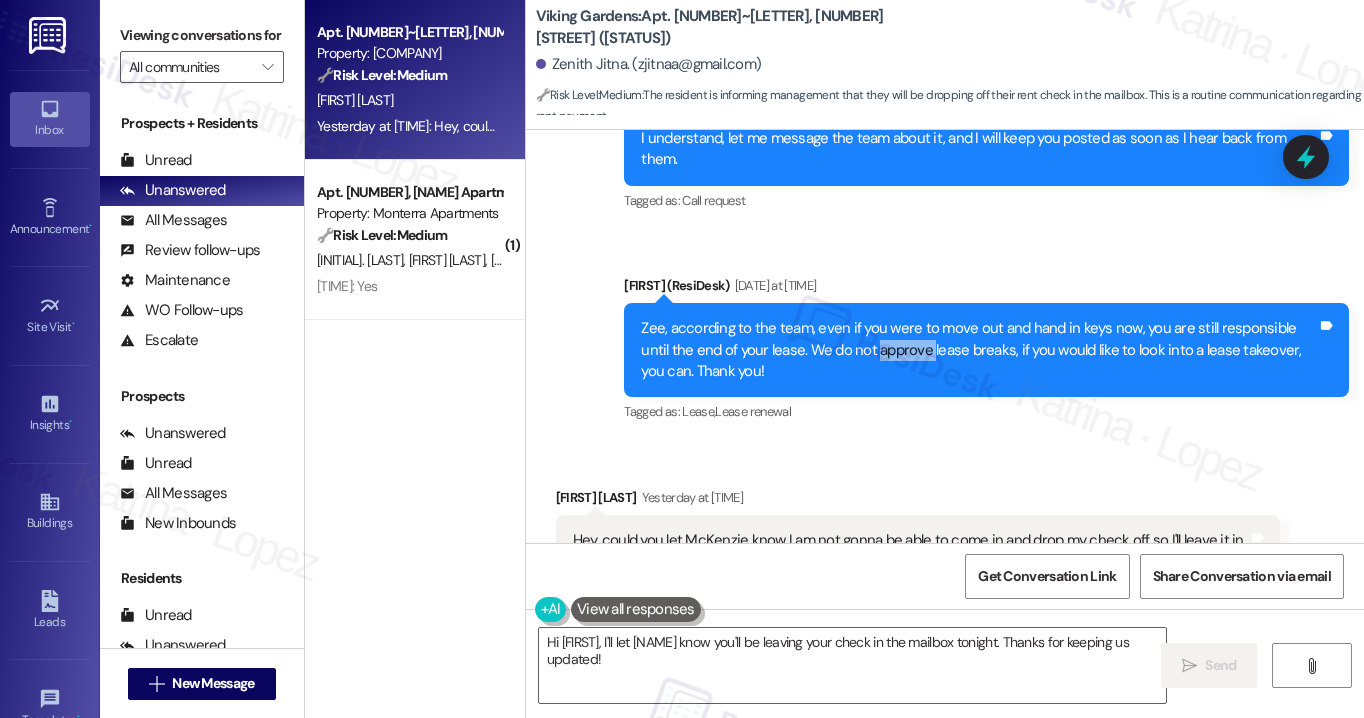 click on "Zee, according to the team, even if you were to move out and hand in keys now, you are still responsible until the end of your lease. We do not approve lease breaks, if you would like to look into a lease takeover, you can. Thank you!" at bounding box center (979, 350) 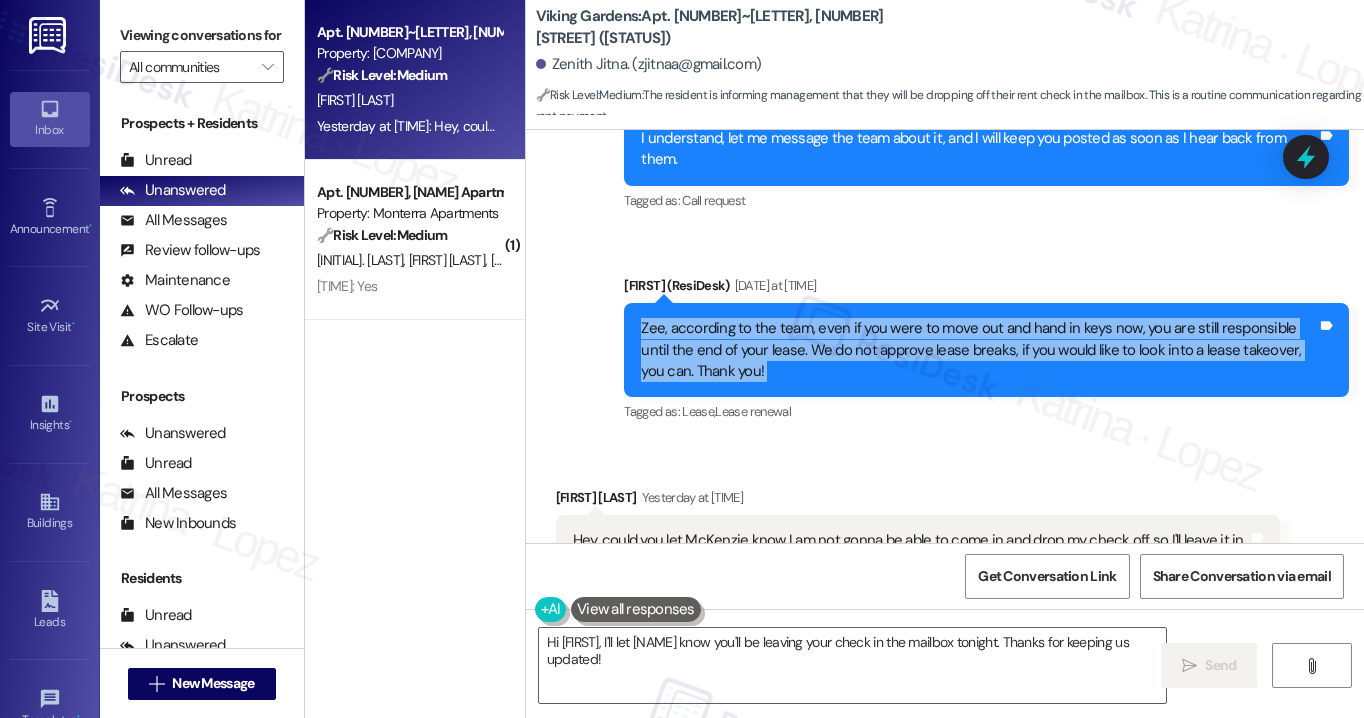click on "Zee, according to the team, even if you were to move out and hand in keys now, you are still responsible until the end of your lease. We do not approve lease breaks, if you would like to look into a lease takeover, you can. Thank you!" at bounding box center [979, 350] 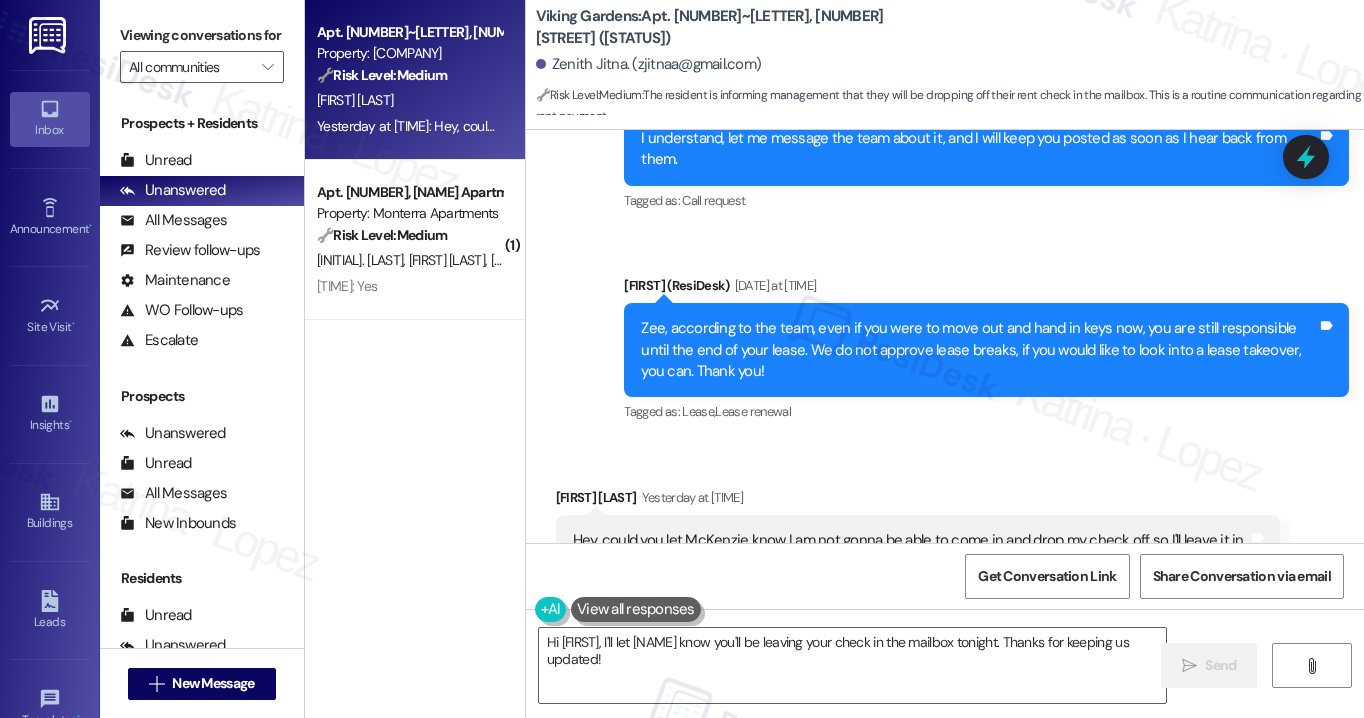 click on "Zee, according to the team, even if you were to move out and hand in keys now, you are still responsible until the end of your lease. We do not approve lease breaks, if you would like to look into a lease takeover, you can. Thank you!" at bounding box center [979, 350] 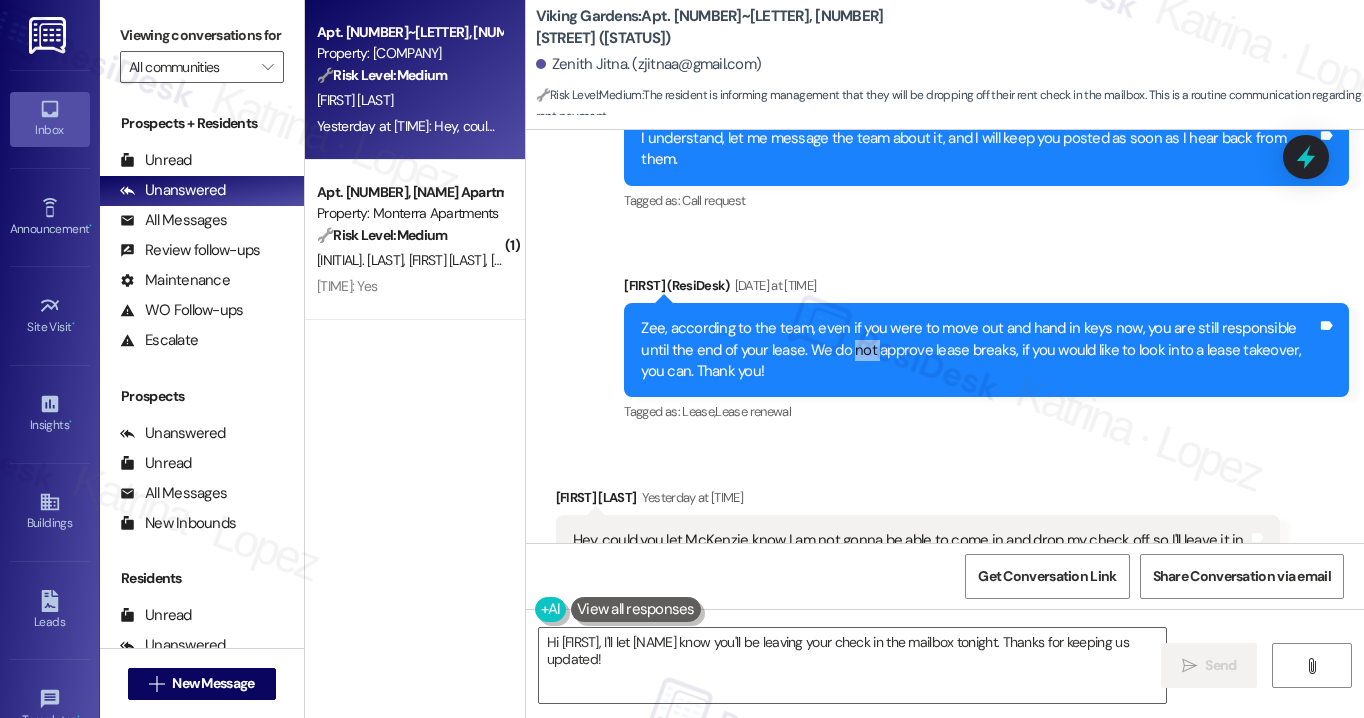 click on "Zee, according to the team, even if you were to move out and hand in keys now, you are still responsible until the end of your lease. We do not approve lease breaks, if you would like to look into a lease takeover, you can. Thank you!" at bounding box center (979, 350) 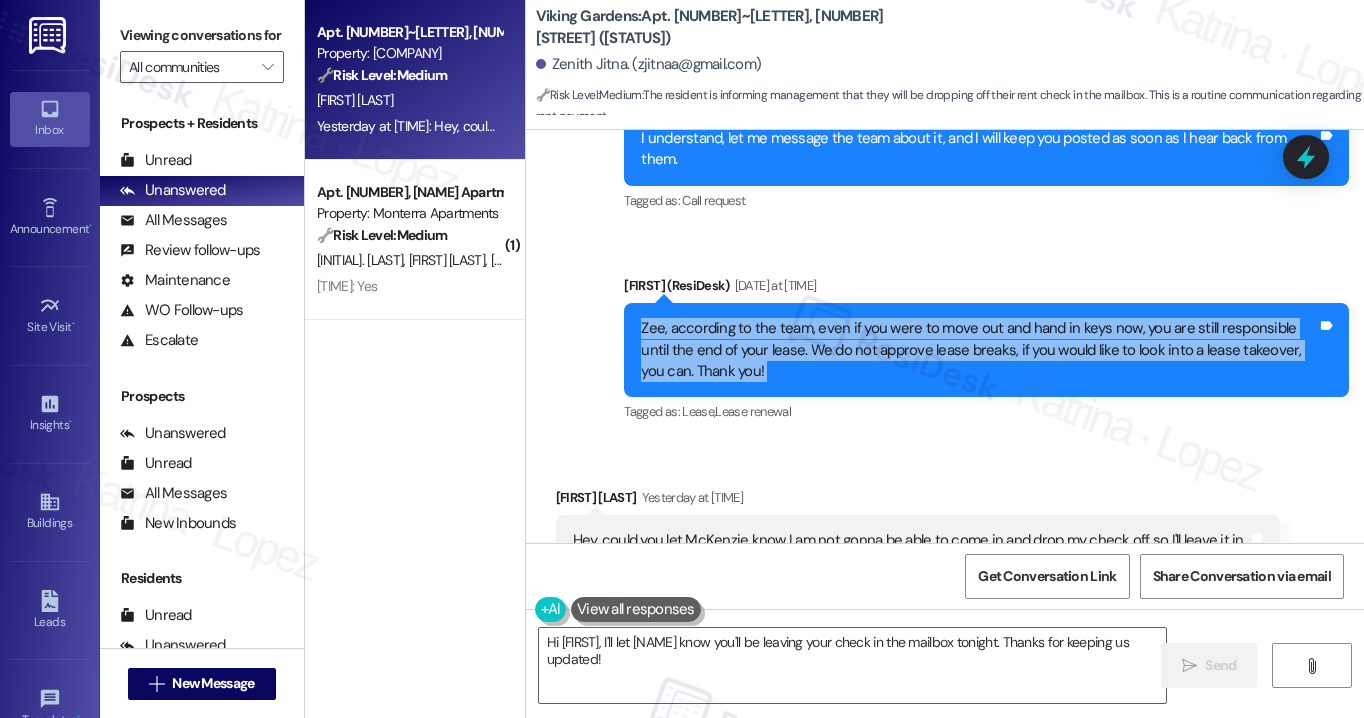 click on "Zee, according to the team, even if you were to move out and hand in keys now, you are still responsible until the end of your lease. We do not approve lease breaks, if you would like to look into a lease takeover, you can. Thank you!" at bounding box center (979, 350) 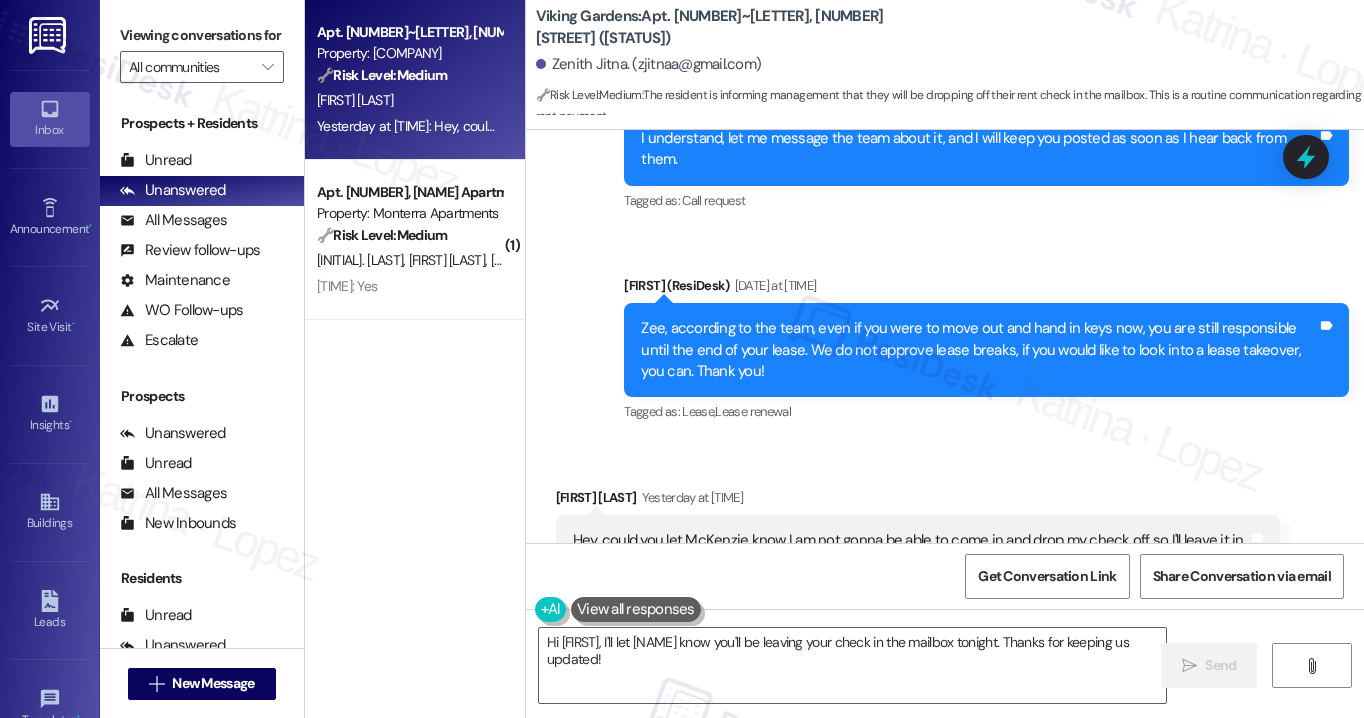 click on "Tagged as:   Lease ,  Click to highlight conversations about Lease Lease renewal Click to highlight conversations about Lease renewal" at bounding box center [986, 411] 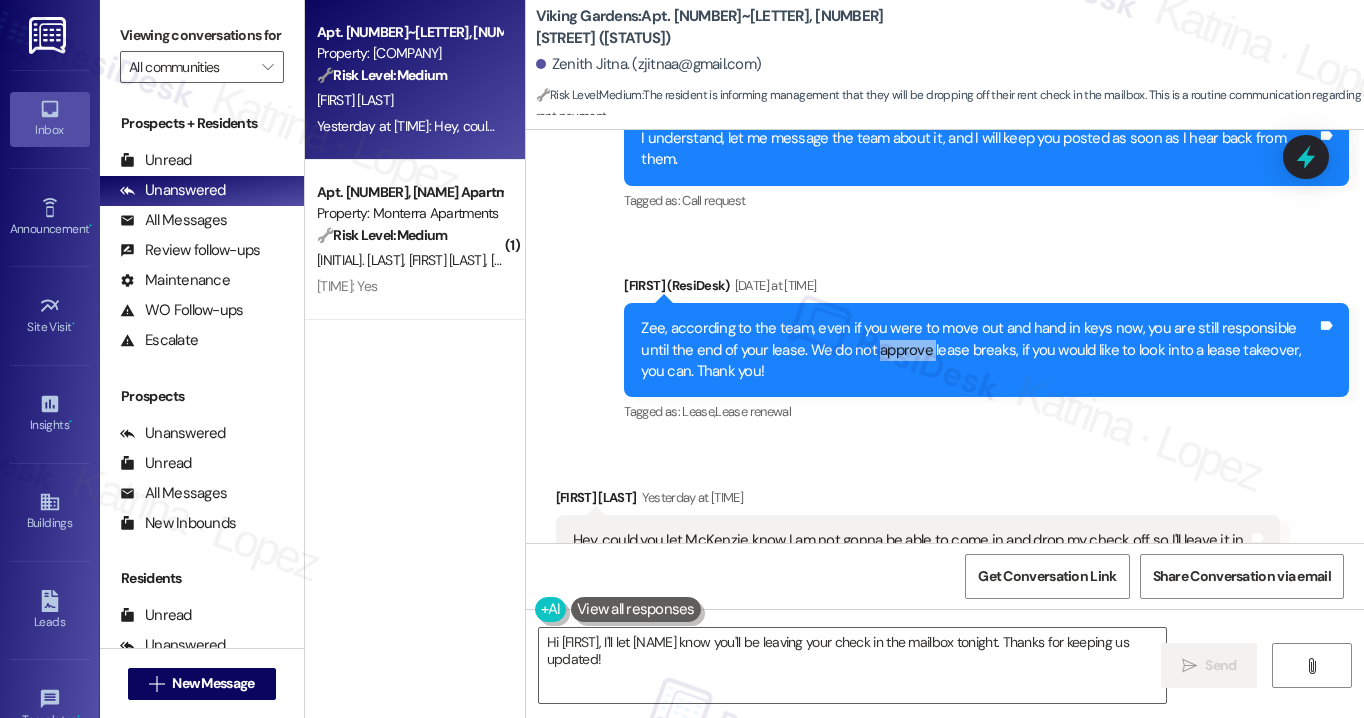 click on "Zee, according to the team, even if you were to move out and hand in keys now, you are still responsible until the end of your lease. We do not approve lease breaks, if you would like to look into a lease takeover, you can. Thank you!" at bounding box center [979, 350] 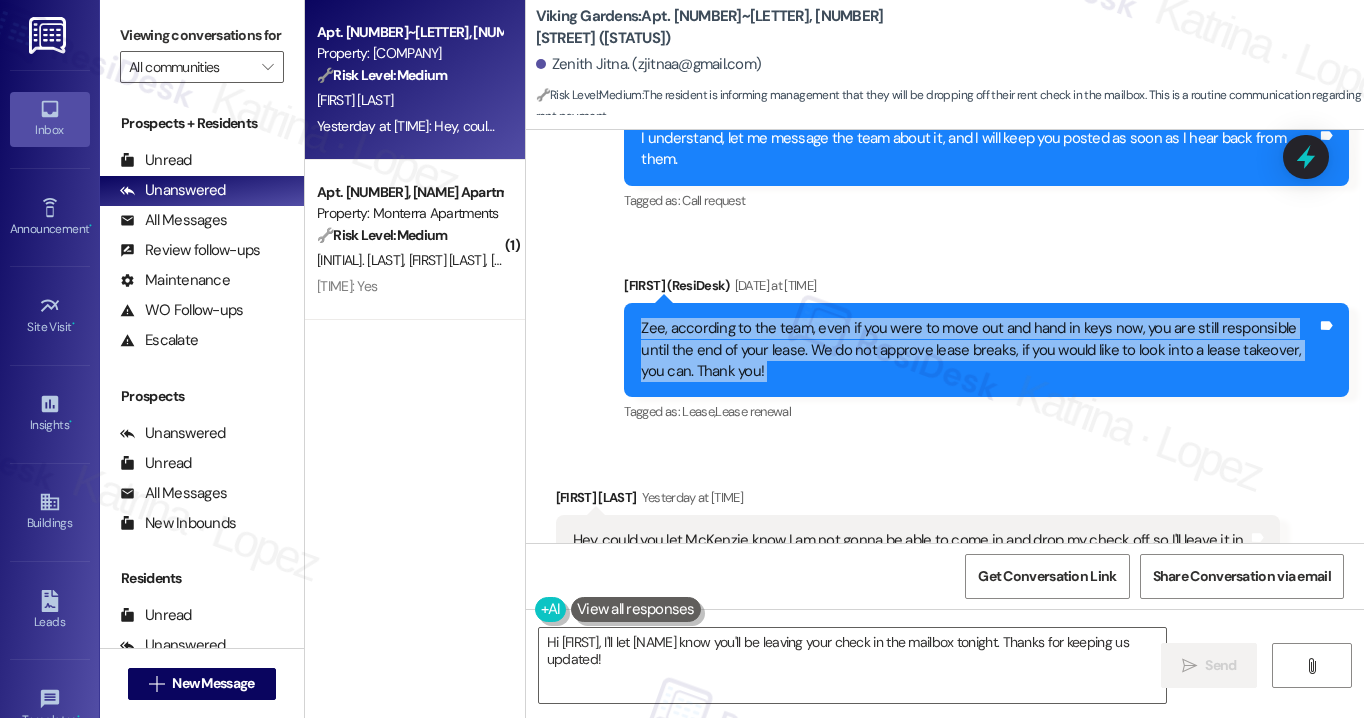 click on "Zee, according to the team, even if you were to move out and hand in keys now, you are still responsible until the end of your lease. We do not approve lease breaks, if you would like to look into a lease takeover, you can. Thank you!" at bounding box center (979, 350) 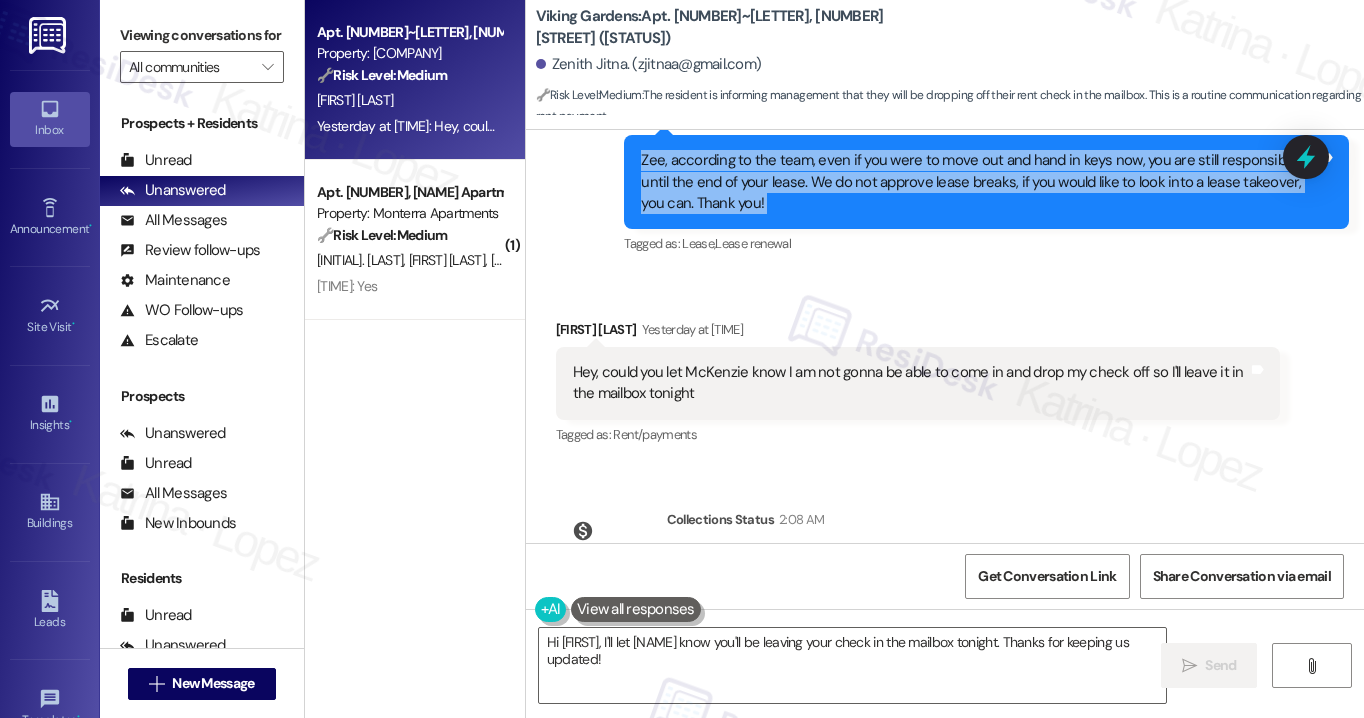 scroll, scrollTop: 31097, scrollLeft: 0, axis: vertical 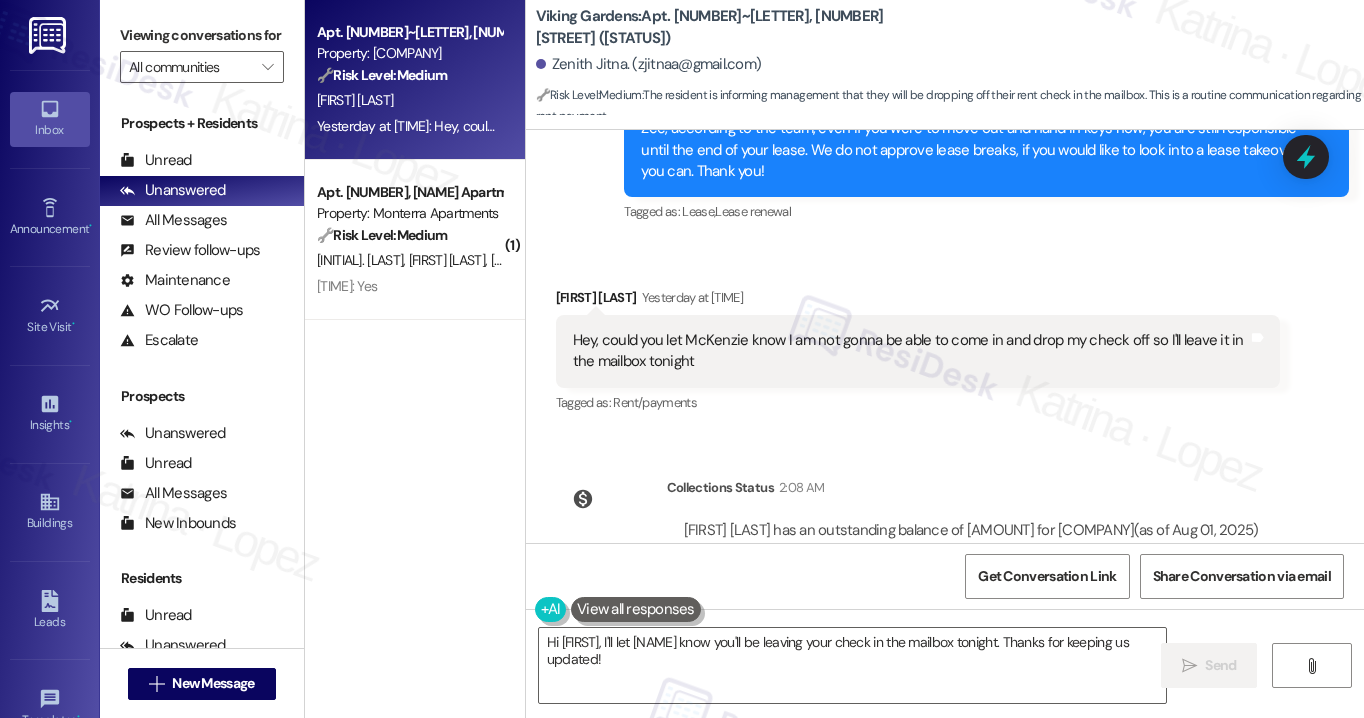 click on "Hey, could you let McKenzie know I am not gonna be able to come in and drop my check off so I'll leave it in the mailbox tonight" at bounding box center (911, 351) 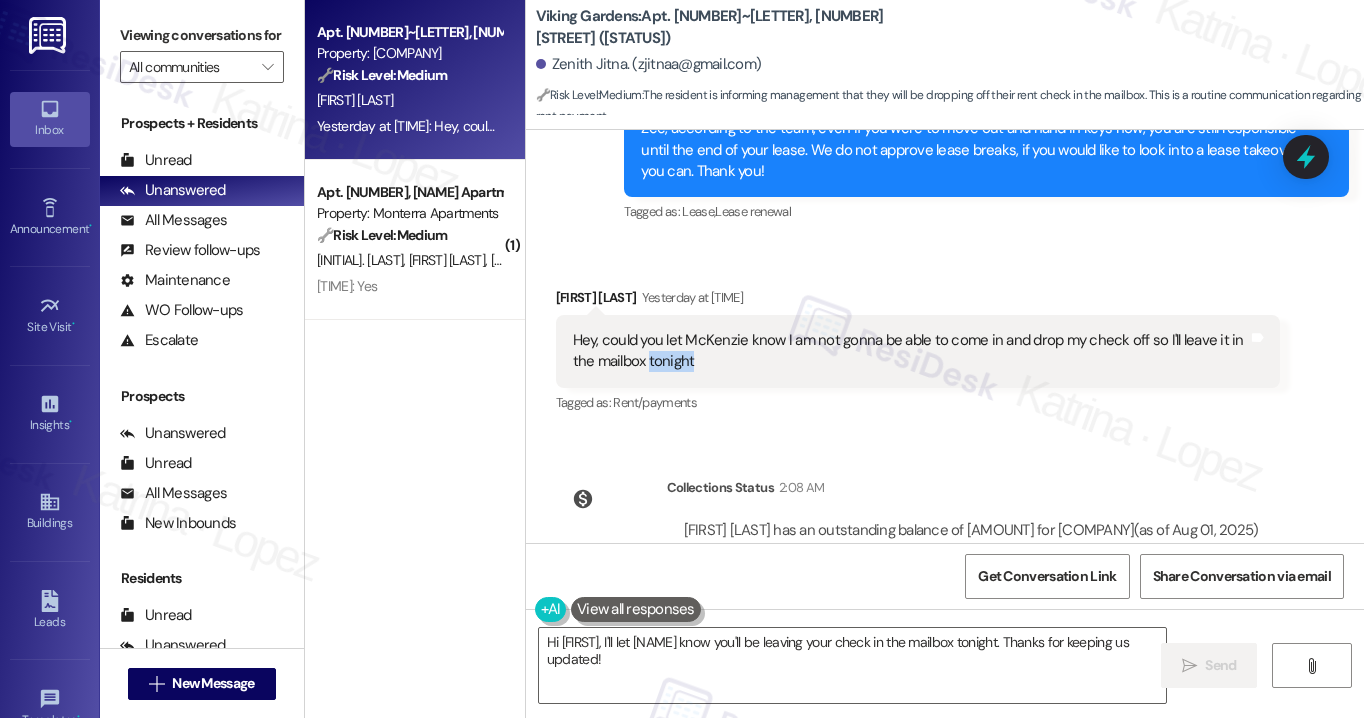 click on "Hey, could you let McKenzie know I am not gonna be able to come in and drop my check off so I'll leave it in the mailbox tonight" at bounding box center (911, 351) 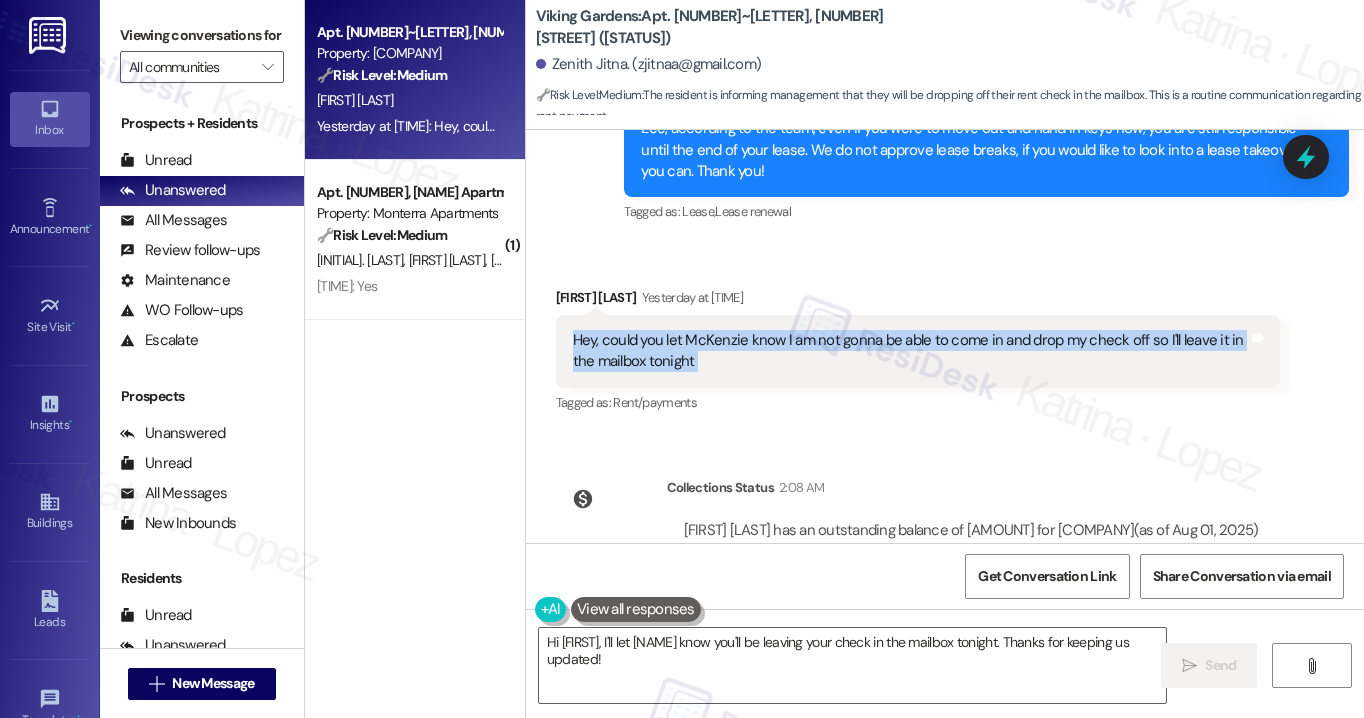 click on "Hey, could you let McKenzie know I am not gonna be able to come in and drop my check off so I'll leave it in the mailbox tonight" at bounding box center [911, 351] 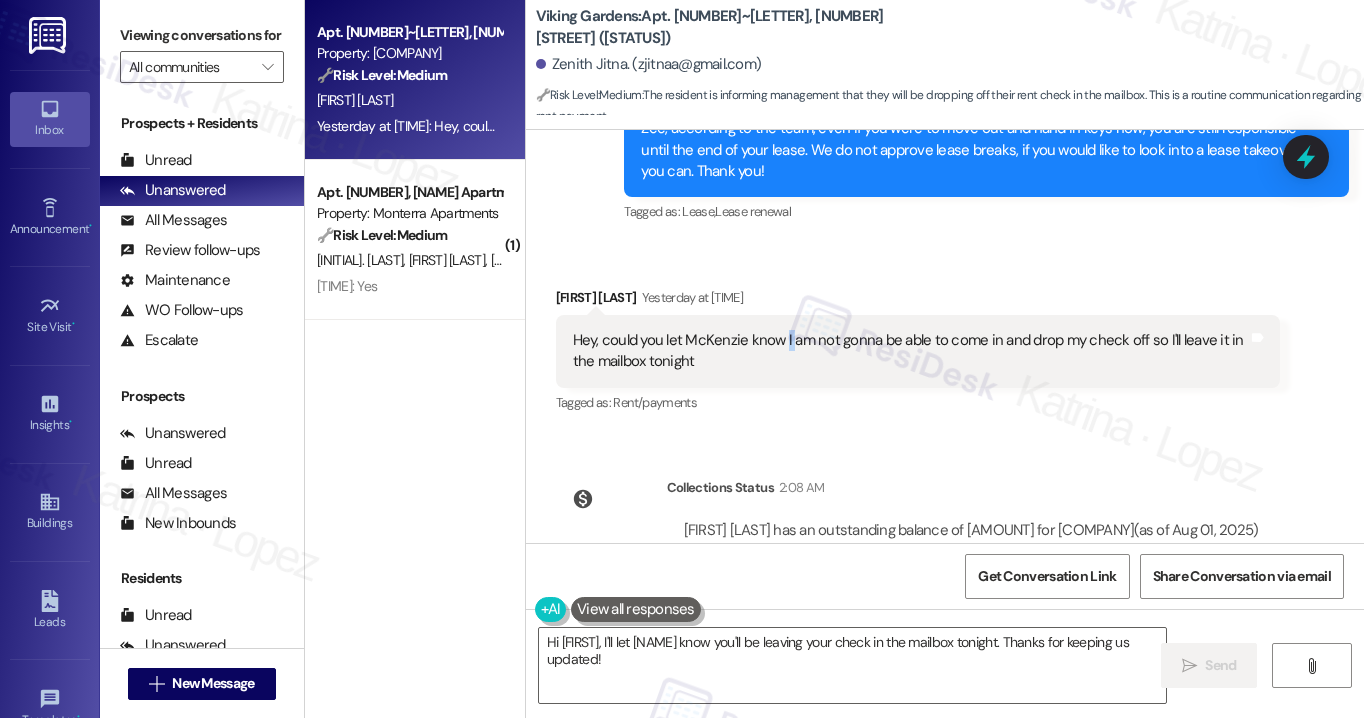 click on "Hey, could you let McKenzie know I am not gonna be able to come in and drop my check off so I'll leave it in the mailbox tonight" at bounding box center (911, 351) 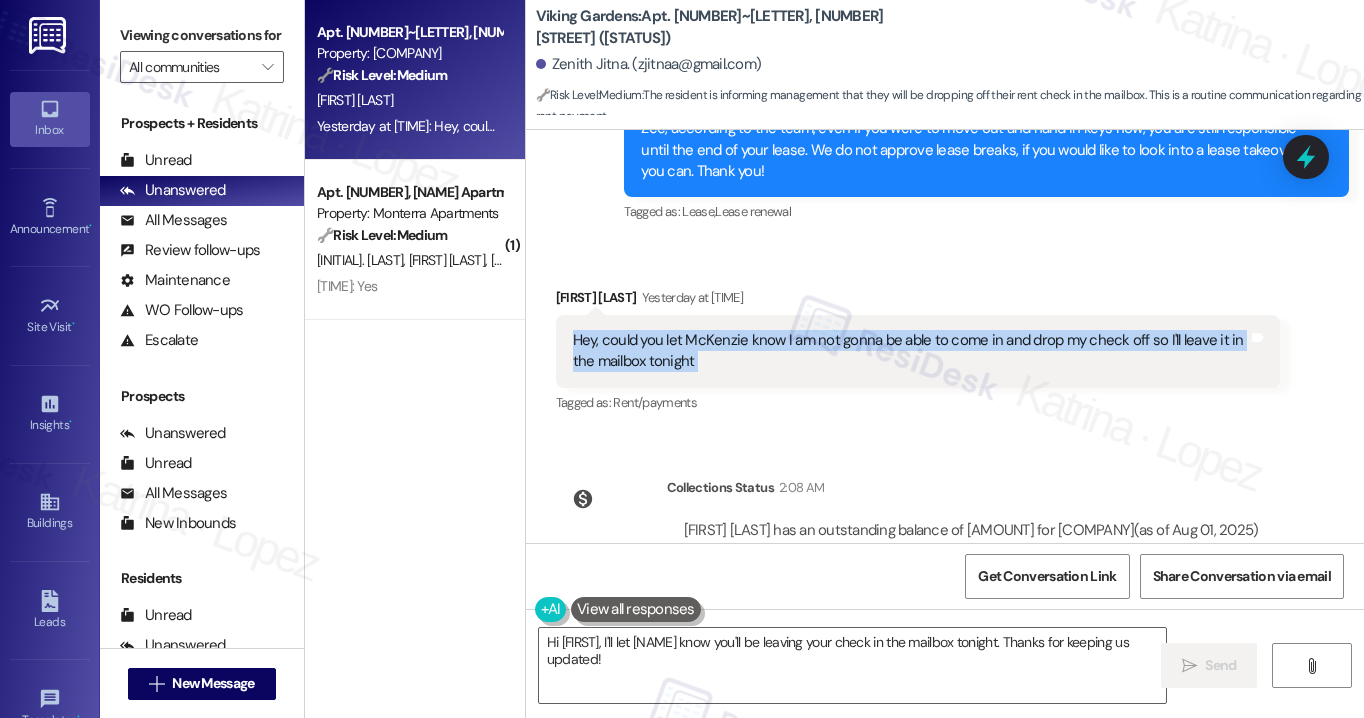 click on "Hey, could you let McKenzie know I am not gonna be able to come in and drop my check off so I'll leave it in the mailbox tonight" at bounding box center (911, 351) 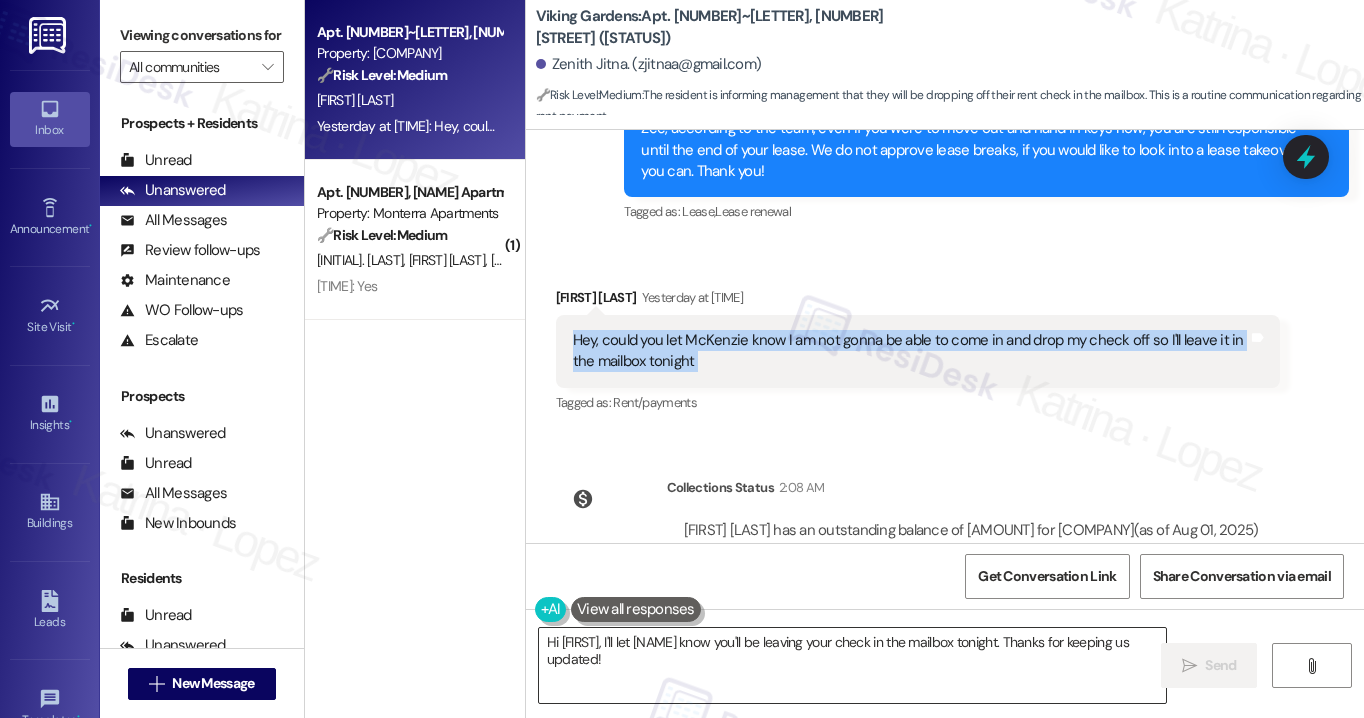 click on "Hi [FIRST], I'll let [NAME] know you'll be leaving your check in the mailbox tonight. Thanks for keeping us updated!" at bounding box center (852, 665) 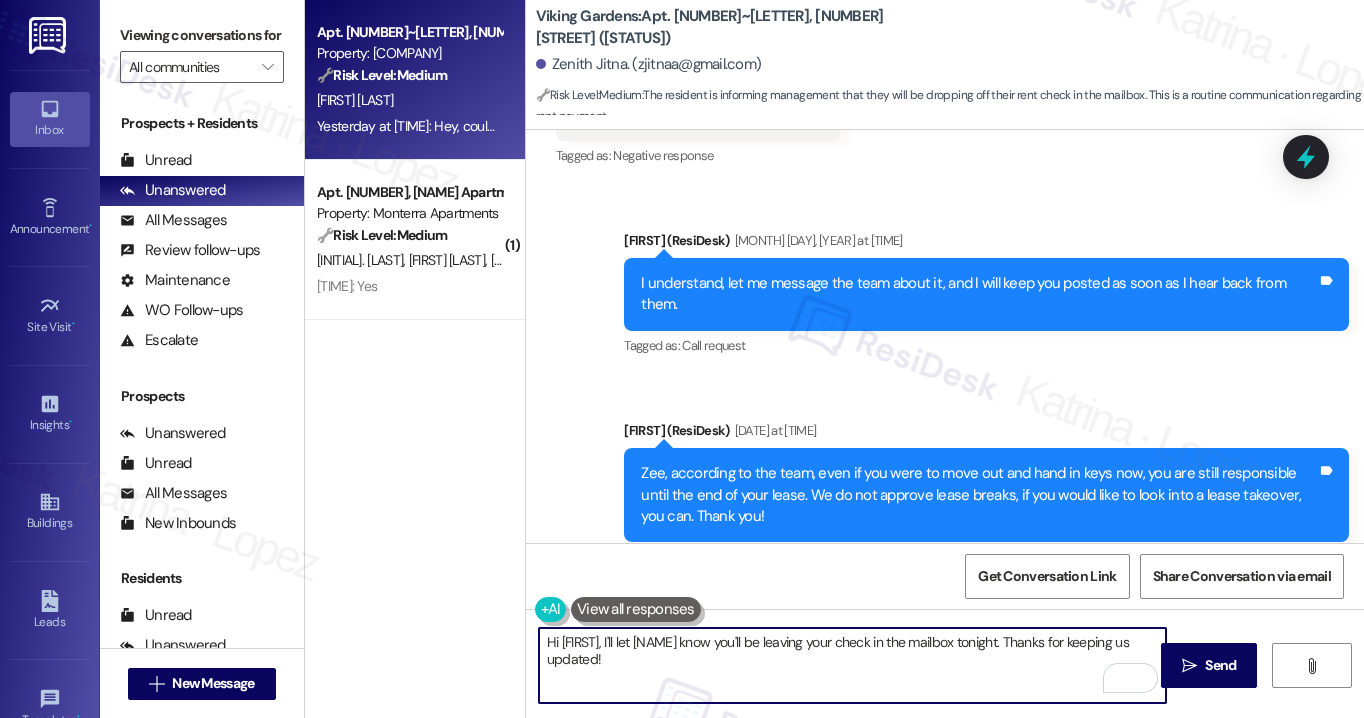 scroll, scrollTop: 30697, scrollLeft: 0, axis: vertical 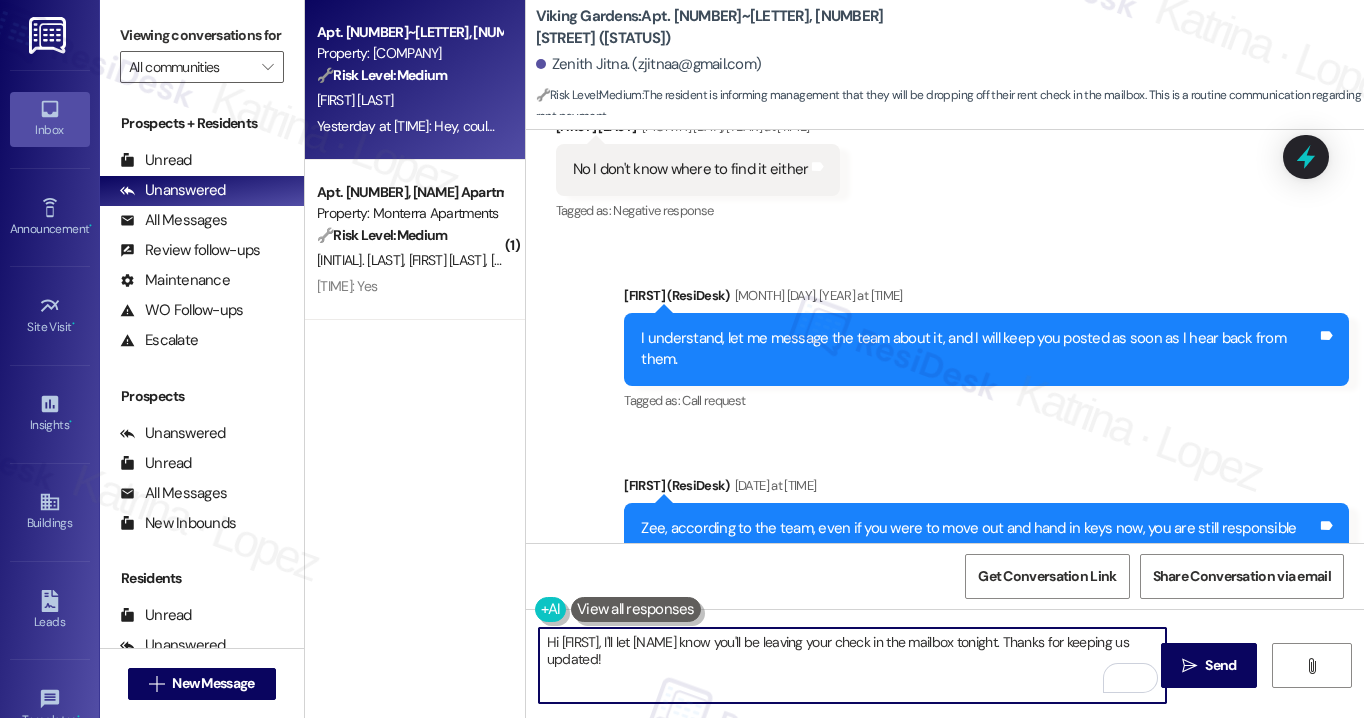 click on "I understand, let me message the team about it, and I will keep you posted as soon as I hear back from them." at bounding box center (979, 349) 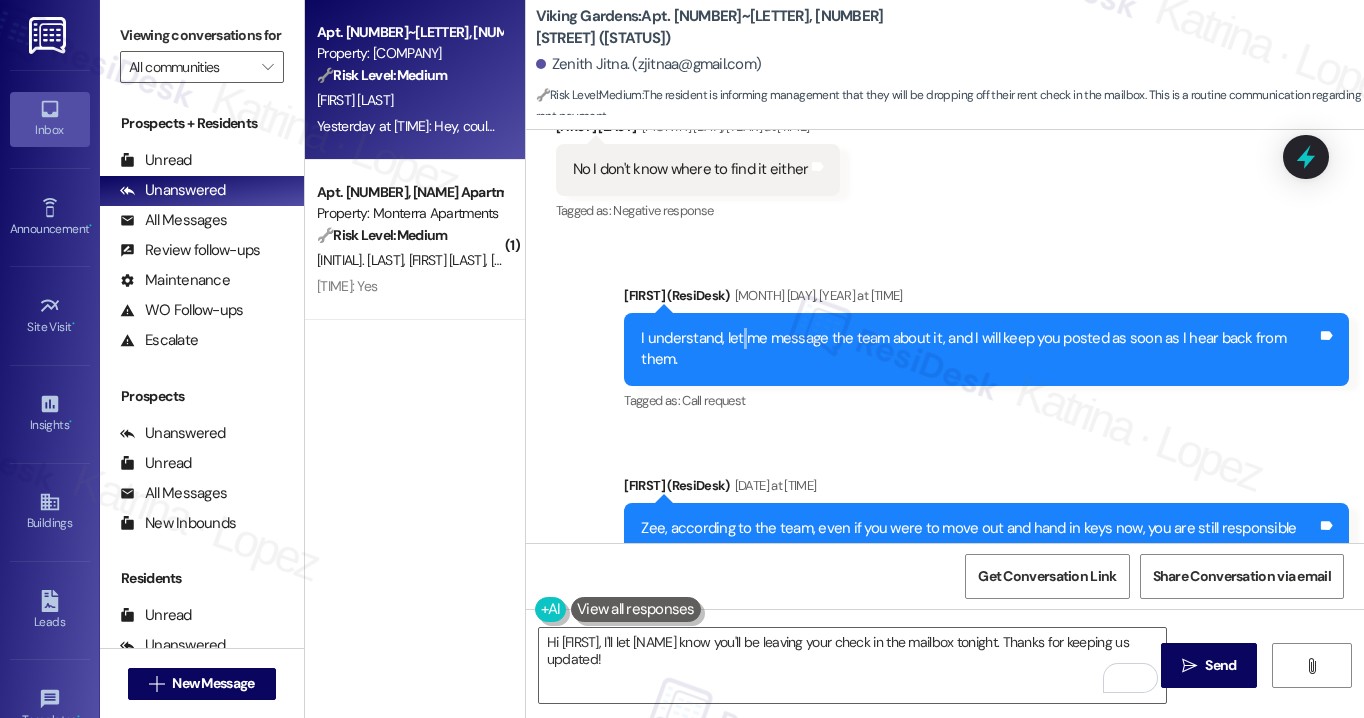 click on "I understand, let me message the team about it, and I will keep you posted as soon as I hear back from them." at bounding box center (979, 349) 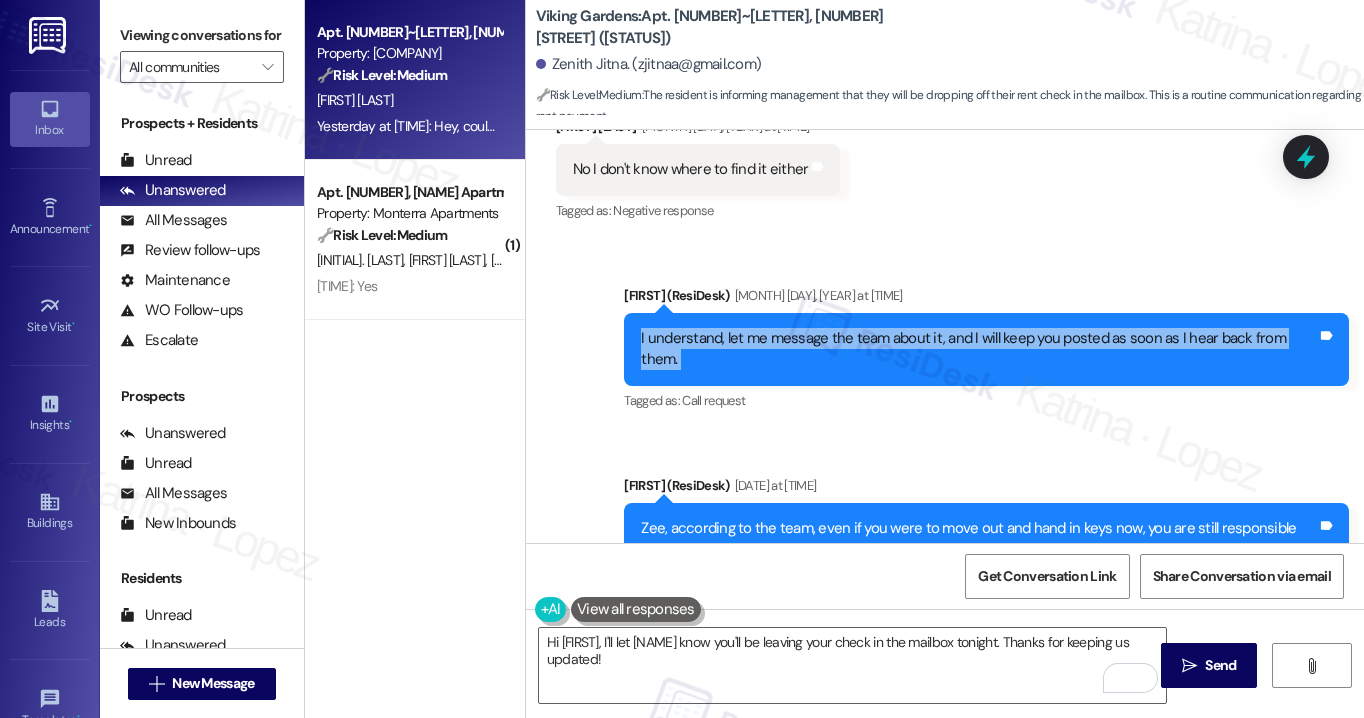 click on "I understand, let me message the team about it, and I will keep you posted as soon as I hear back from them." at bounding box center (979, 349) 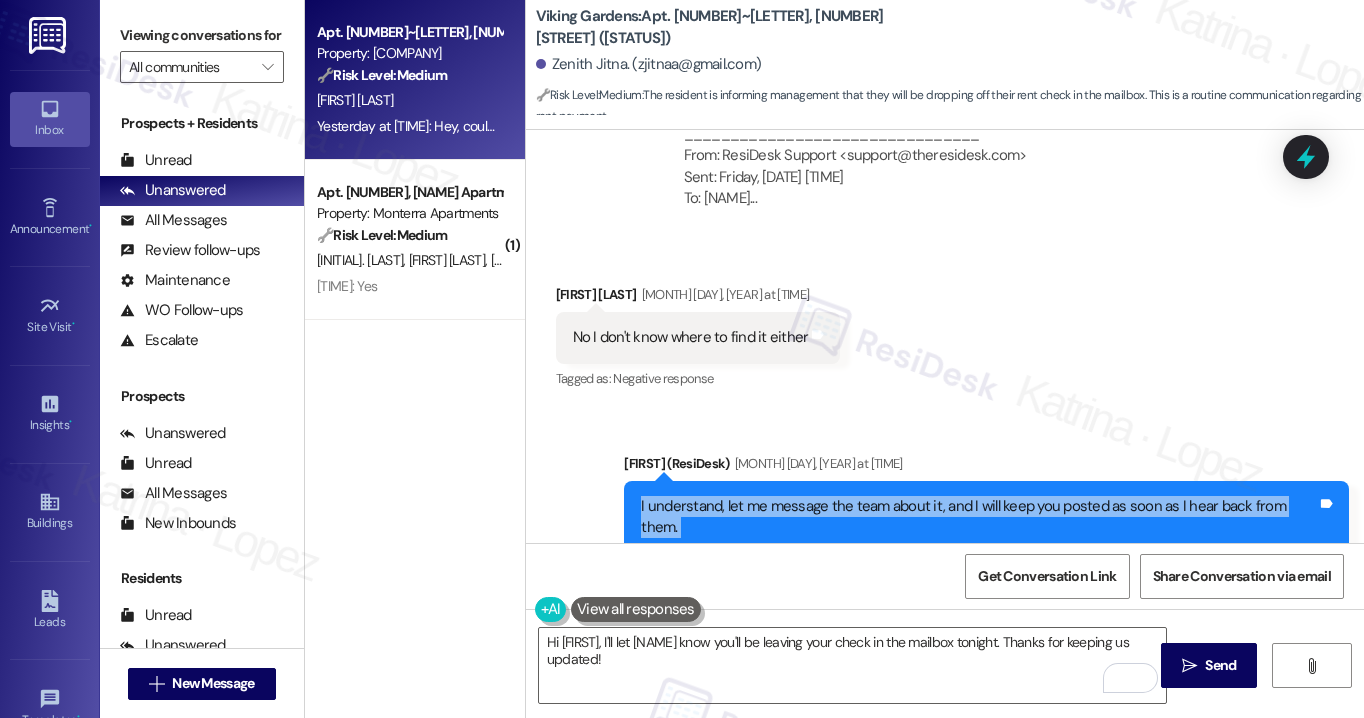 scroll, scrollTop: 30397, scrollLeft: 0, axis: vertical 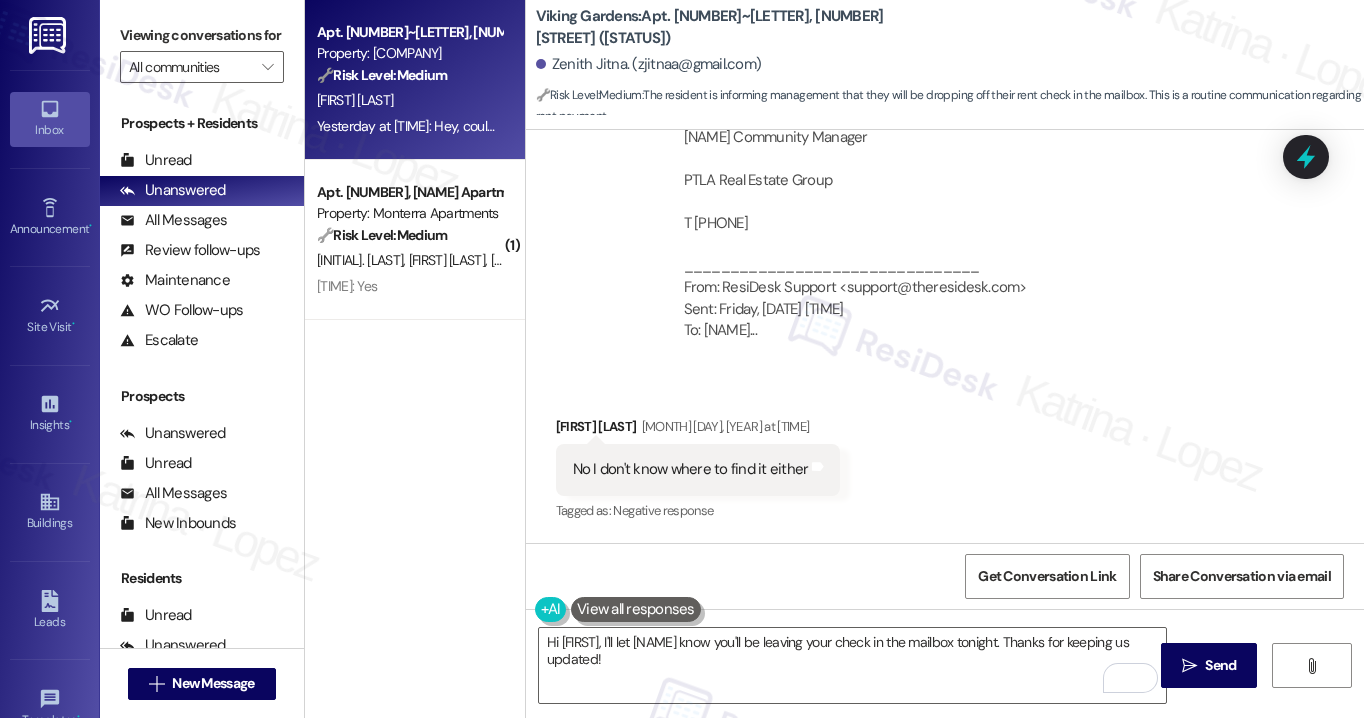 click on "No I don't know where to find it either" at bounding box center [691, 469] 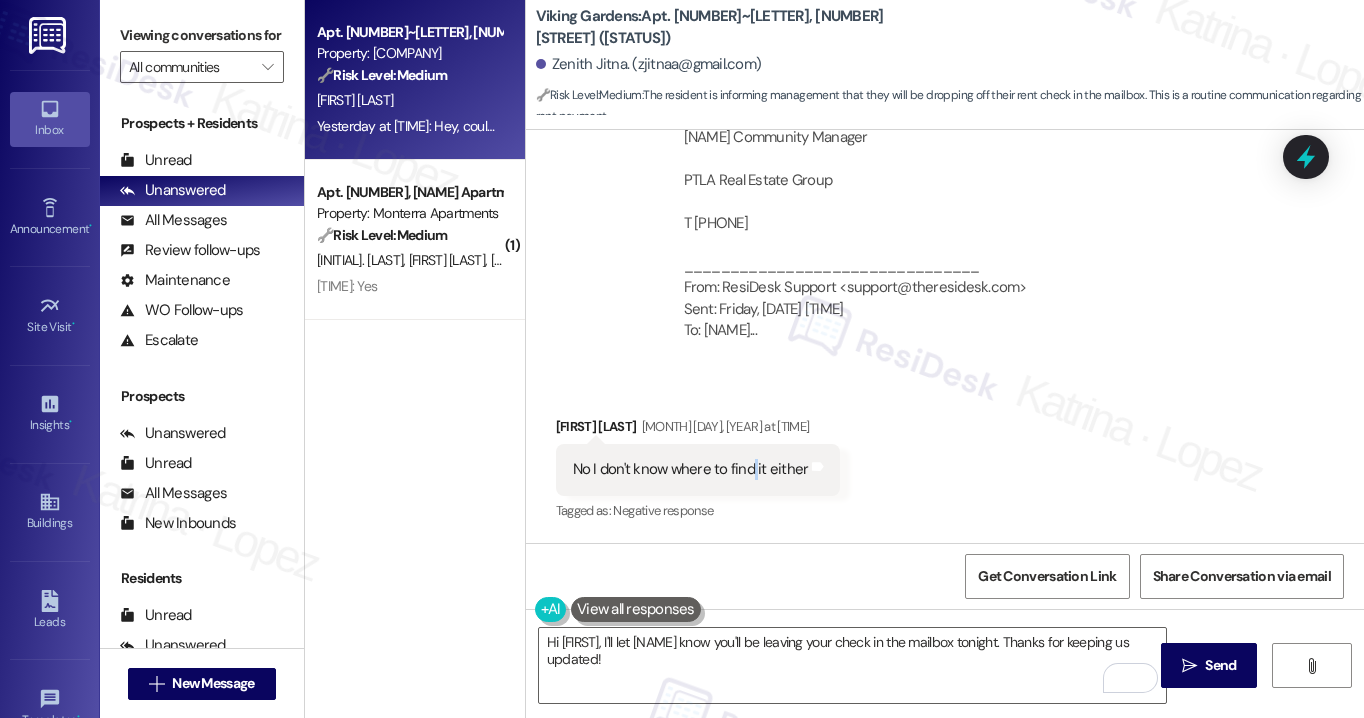 click on "No I don't know where to find it either" at bounding box center [691, 469] 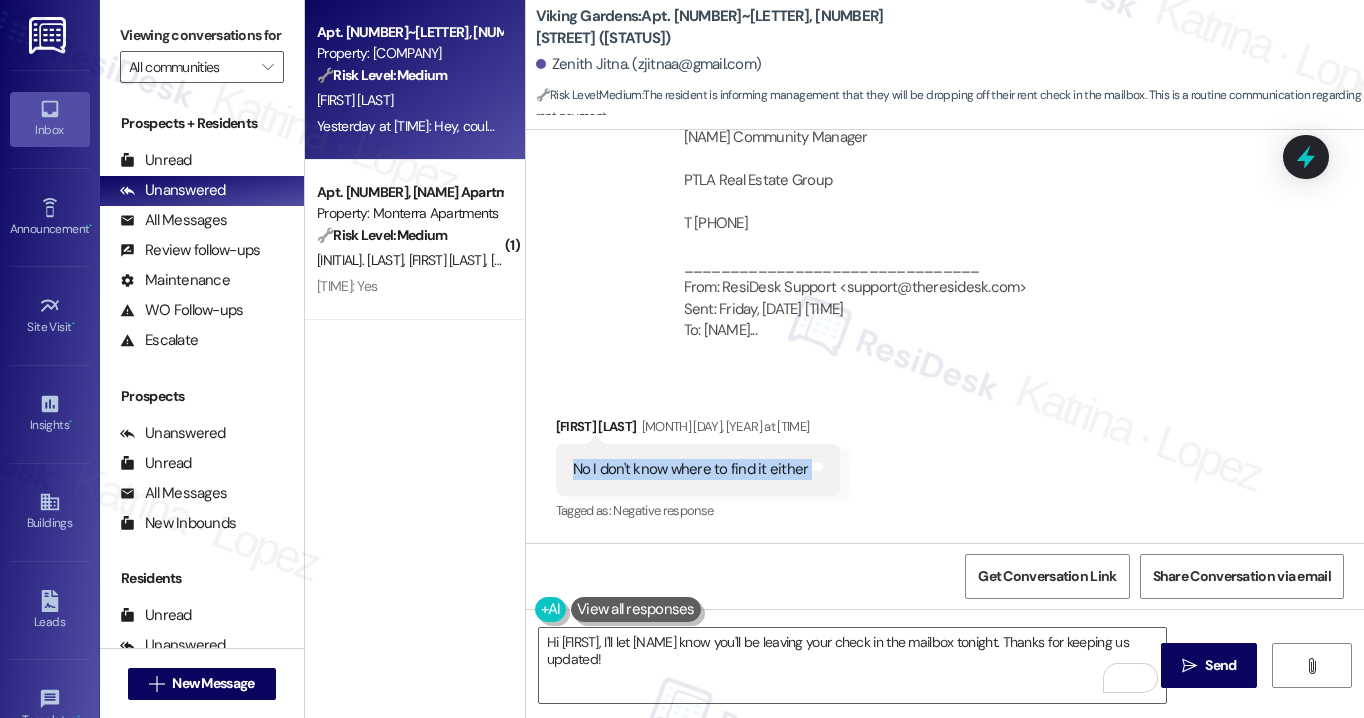 click on "No I don't know where to find it either" at bounding box center [691, 469] 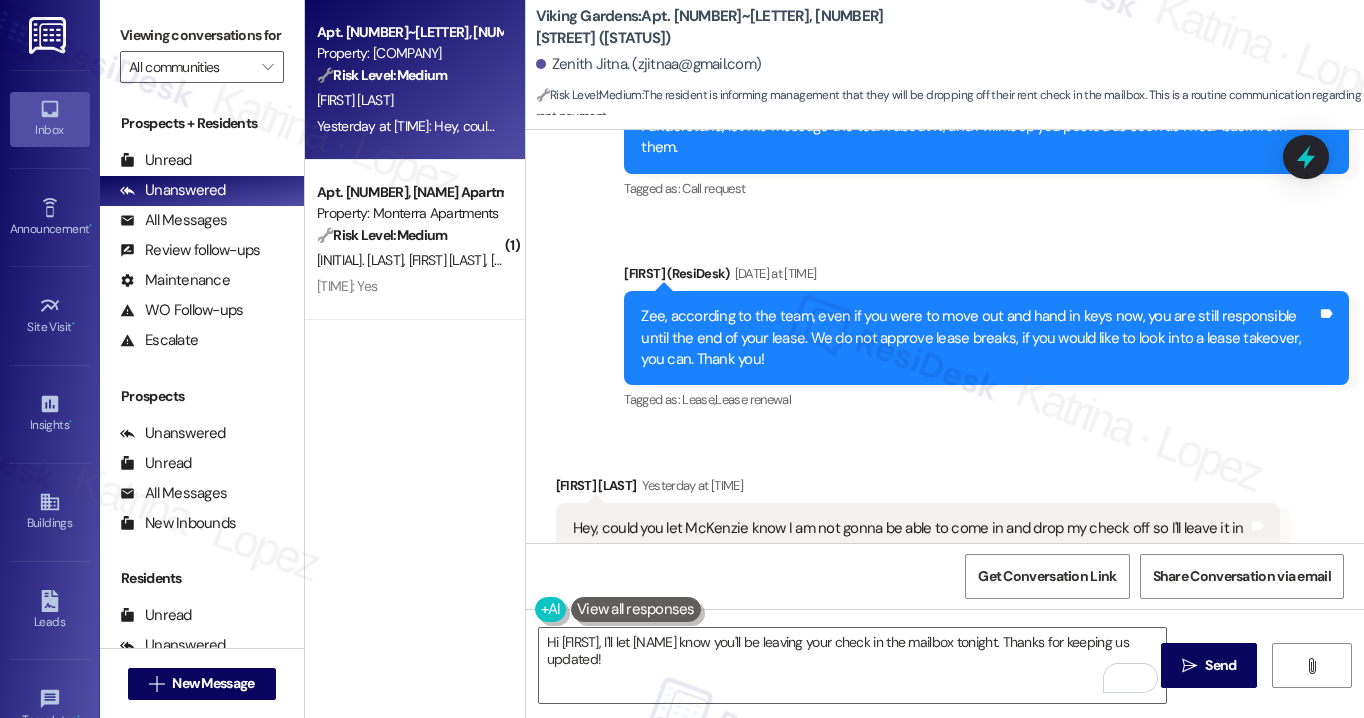 scroll, scrollTop: 31097, scrollLeft: 0, axis: vertical 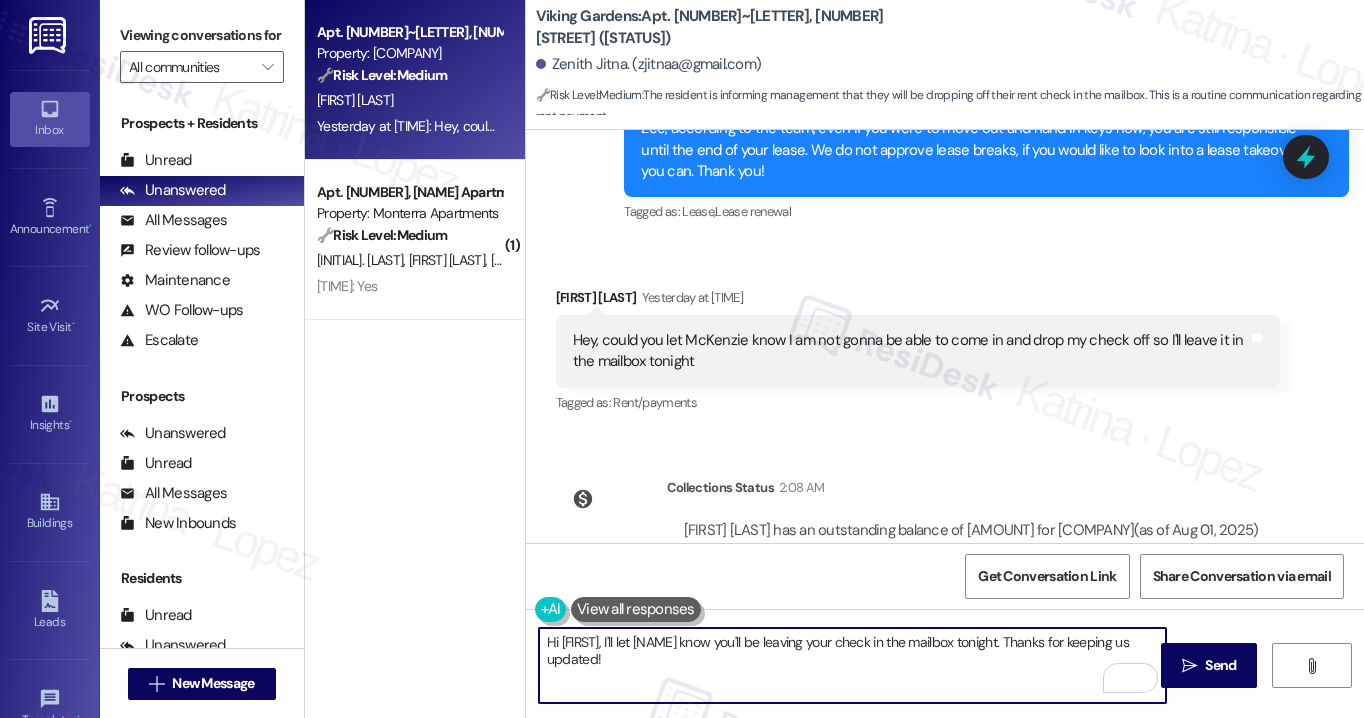 click on "Hi [FIRST], I'll let [NAME] know you'll be leaving your check in the mailbox tonight. Thanks for keeping us updated!" at bounding box center (852, 665) 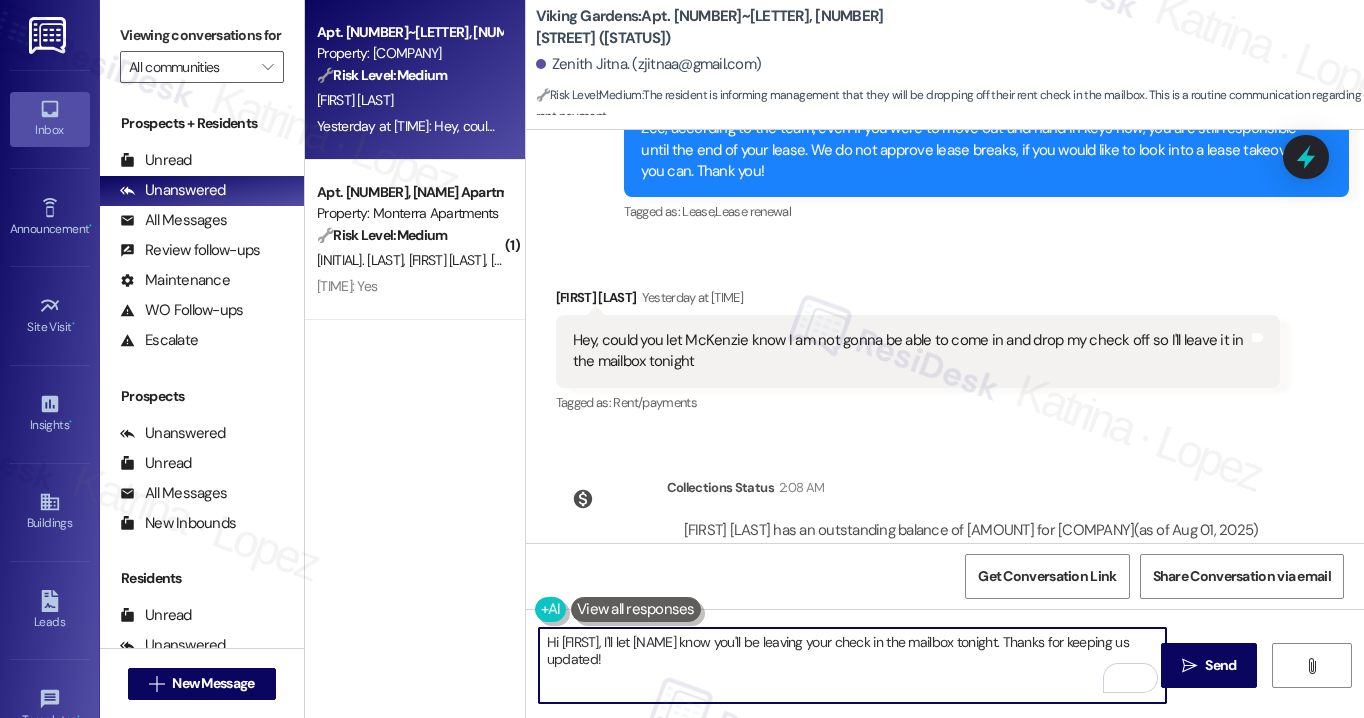 click on "Hi [FIRST], I'll let [NAME] know you'll be leaving your check in the mailbox tonight. Thanks for keeping us updated!" at bounding box center [852, 665] 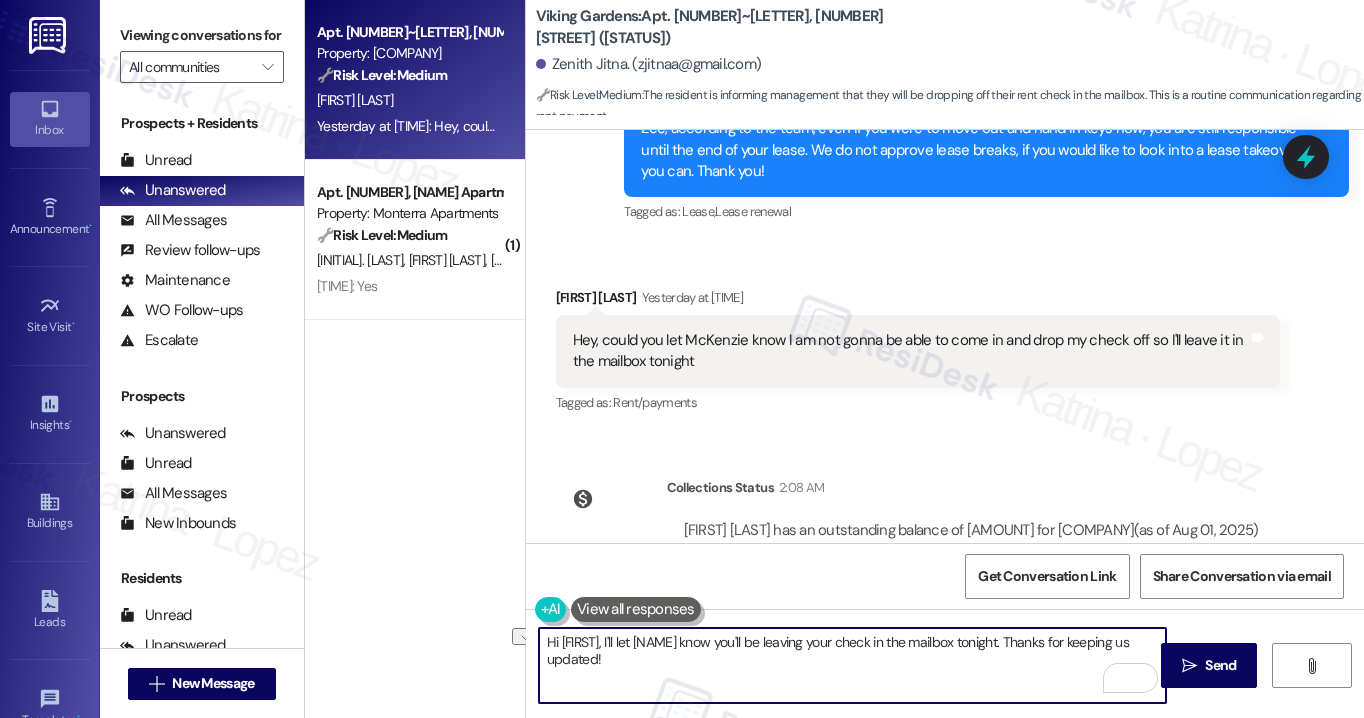 drag, startPoint x: 726, startPoint y: 641, endPoint x: 792, endPoint y: 637, distance: 66.1211 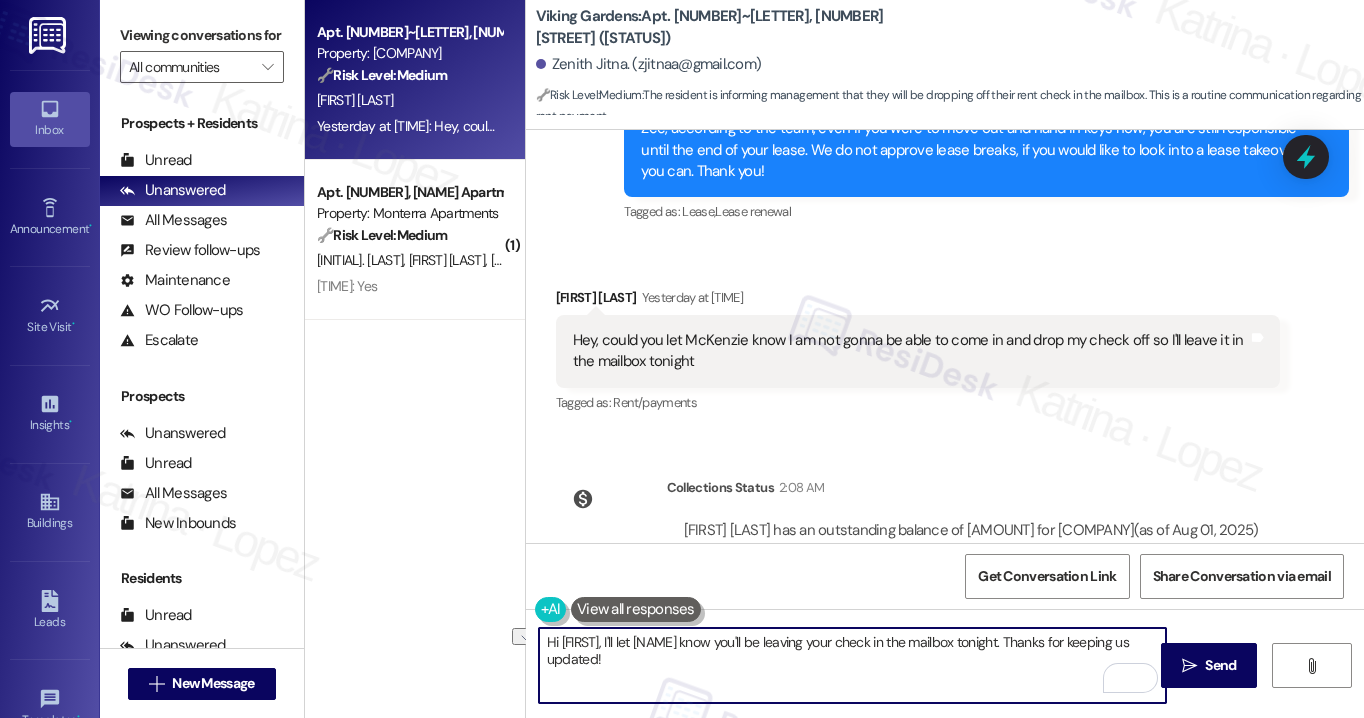 click on "Hi [FIRST], I'll let [NAME] know you'll be leaving your check in the mailbox tonight. Thanks for keeping us updated!" at bounding box center (852, 665) 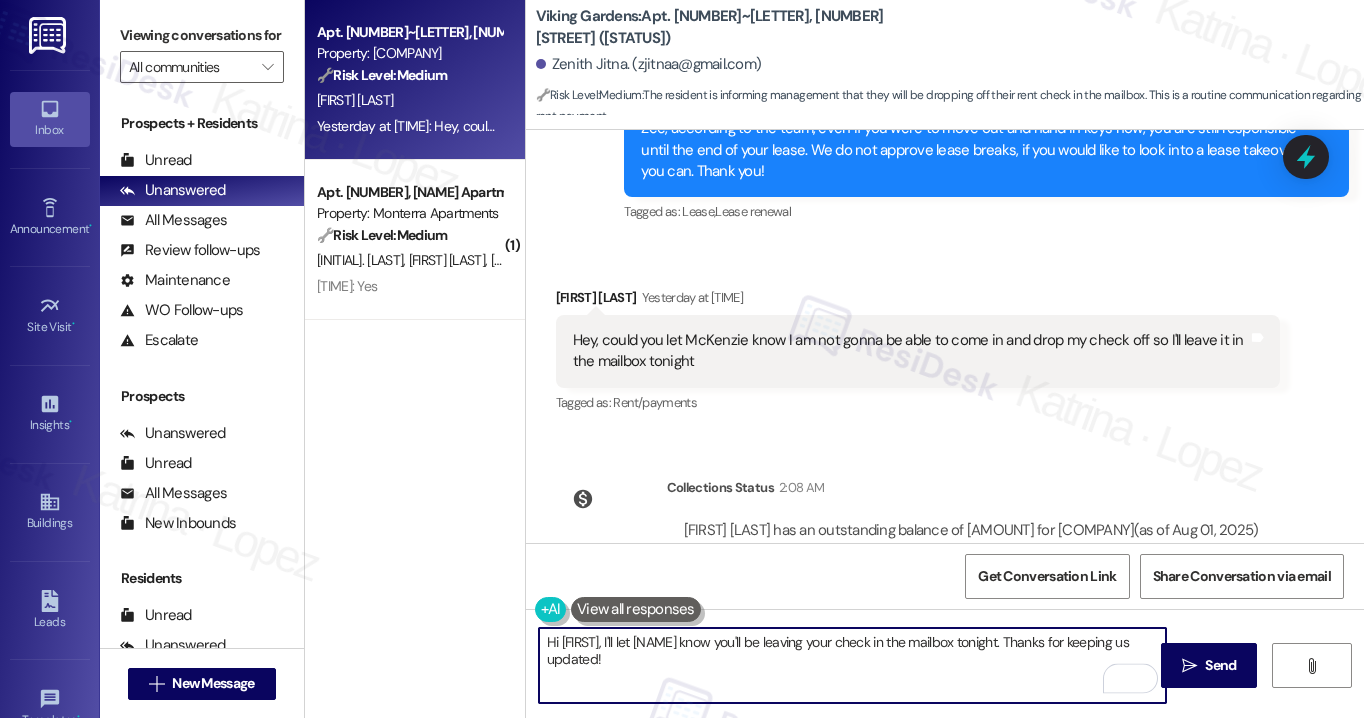 click on "Hi [FIRST], I'll let [NAME] know you'll be leaving your check in the mailbox tonight. Thanks for keeping us updated!" at bounding box center (852, 665) 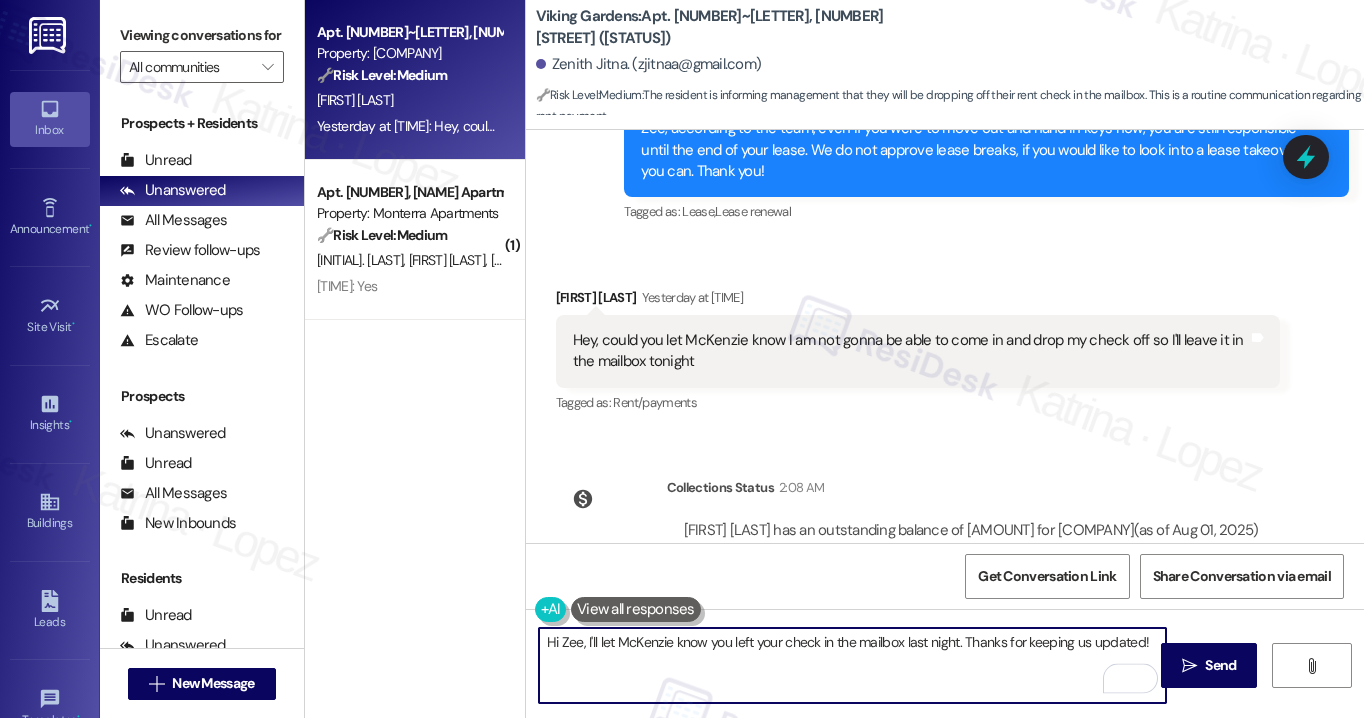 click on "Hi Zee, I'll let McKenzie know you left your check in the mailbox last night. Thanks for keeping us updated!" at bounding box center (852, 665) 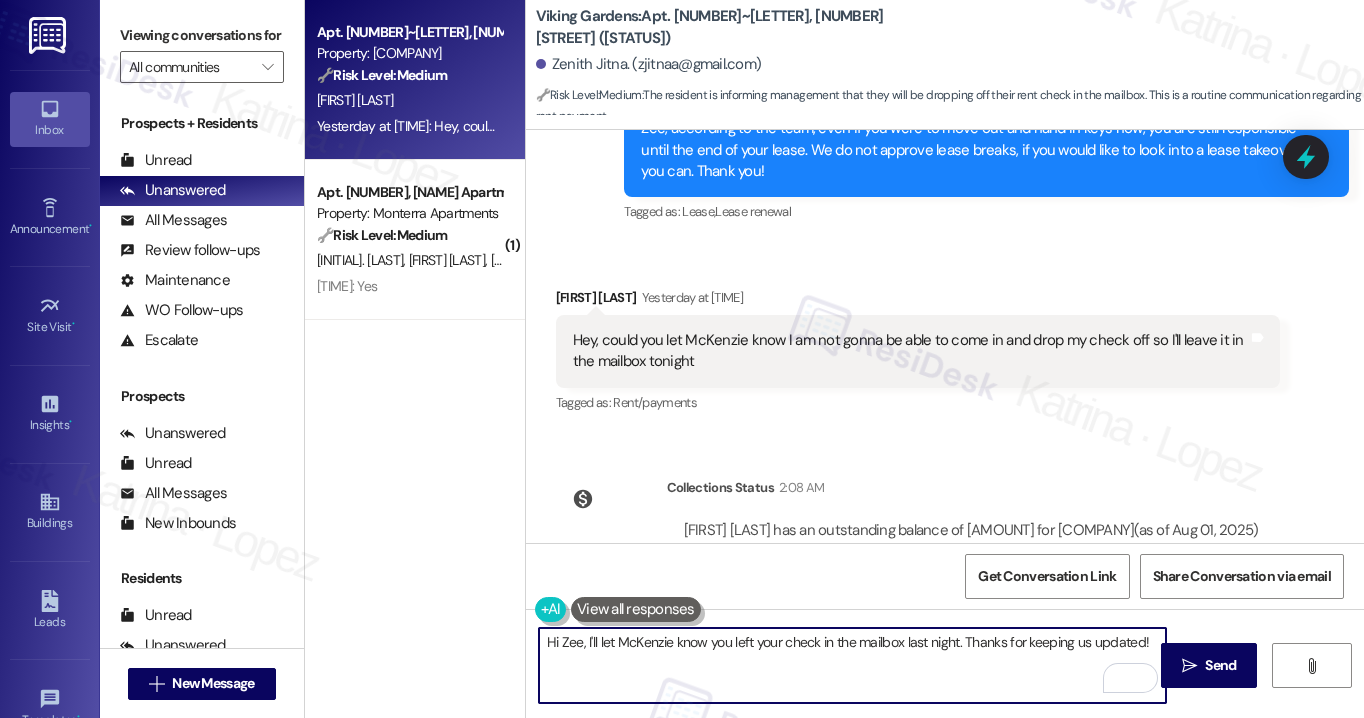 click on "Hi Zee, I'll let McKenzie know you left your check in the mailbox last night. Thanks for keeping us updated!" at bounding box center (852, 665) 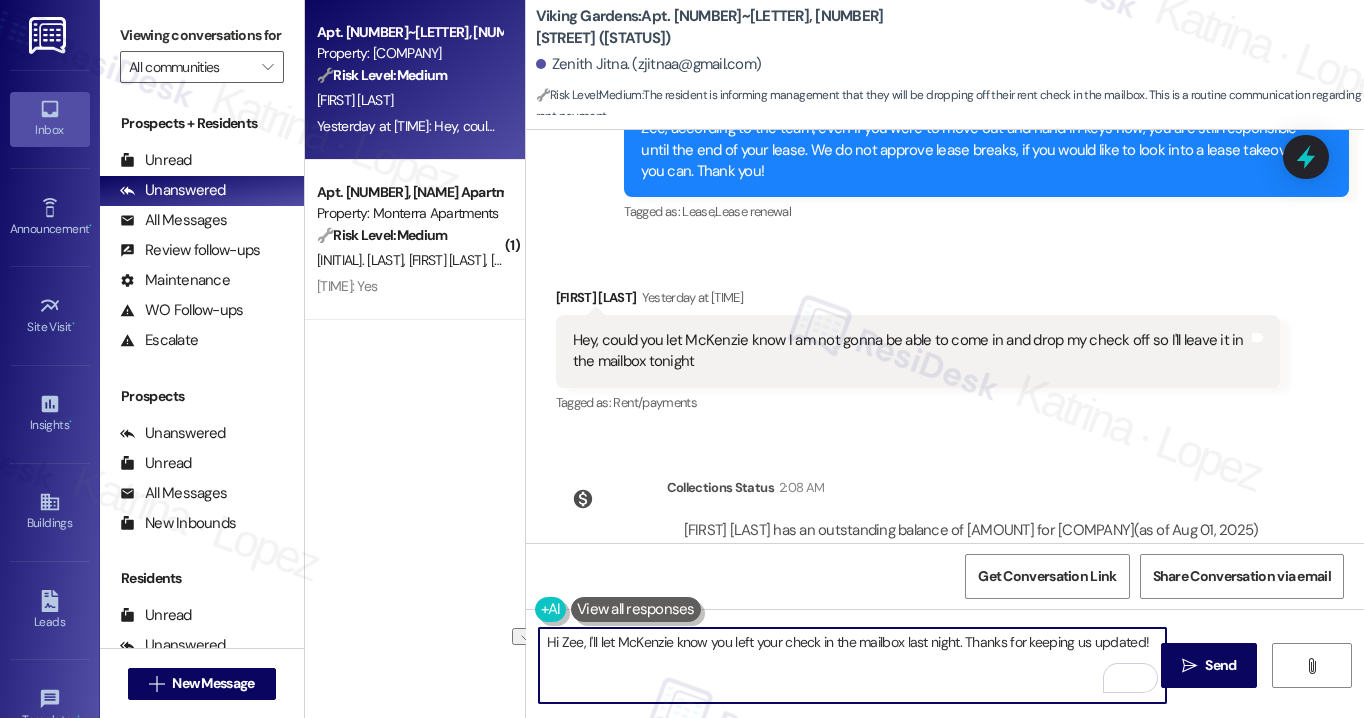 click on "Hi Zee, I'll let McKenzie know you left your check in the mailbox last night. Thanks for keeping us updated!" at bounding box center [852, 665] 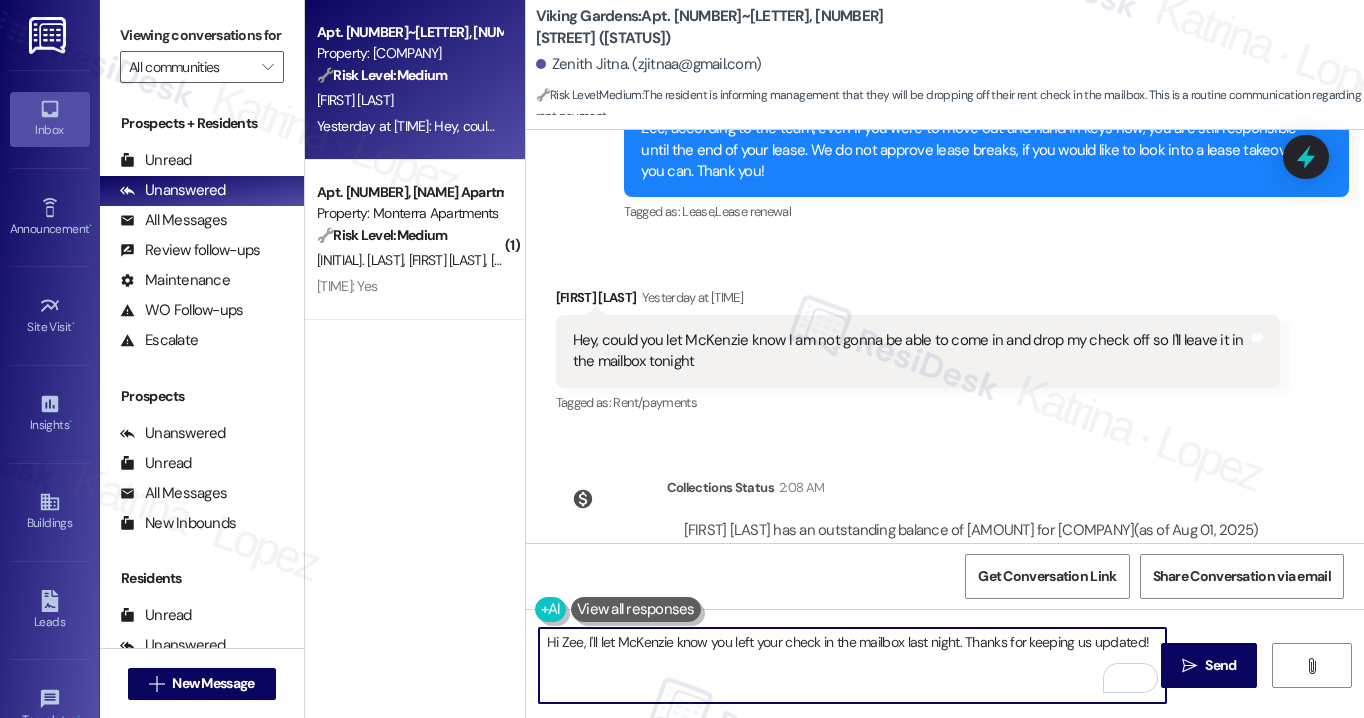 type on "Hi Zee, I'll let McKenzie know you left your check in the mailbox last night. Thanks for keeping us updated!" 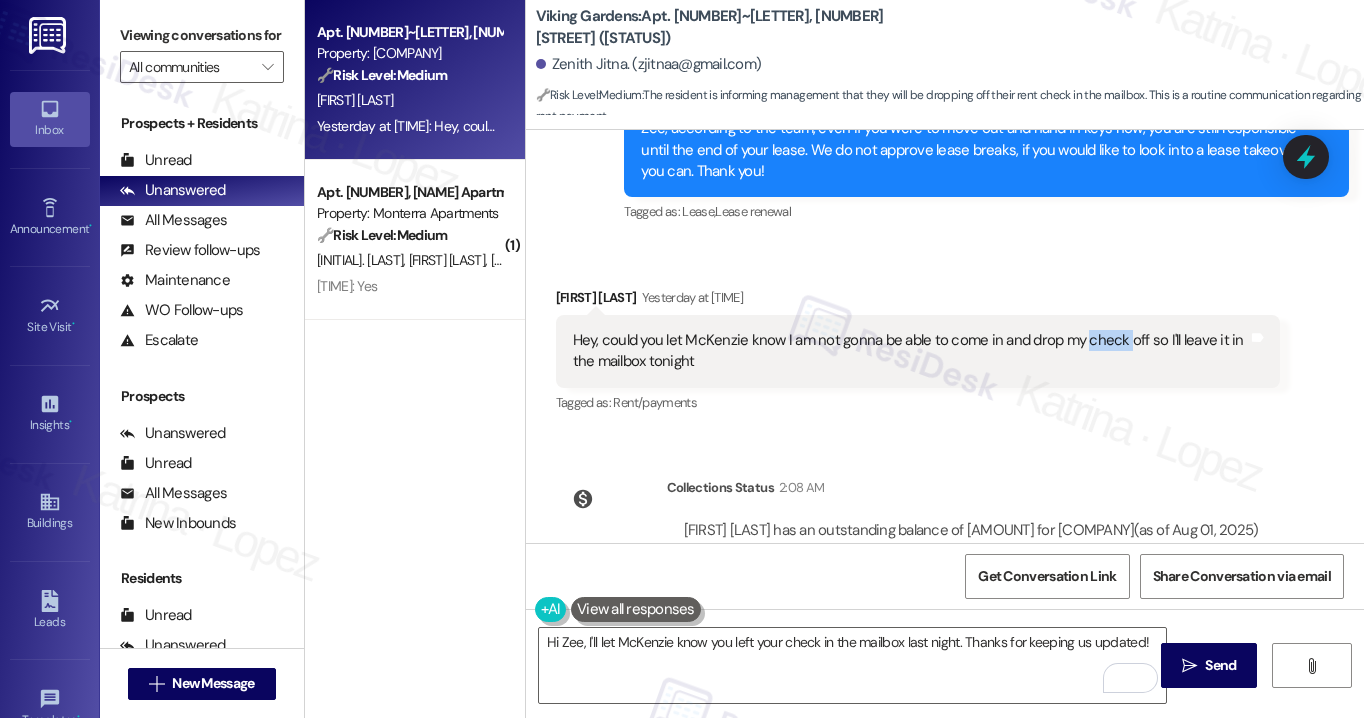 click on "Hey, could you let McKenzie know I am not gonna be able to come in and drop my check off so I'll leave it in the mailbox tonight" at bounding box center (911, 351) 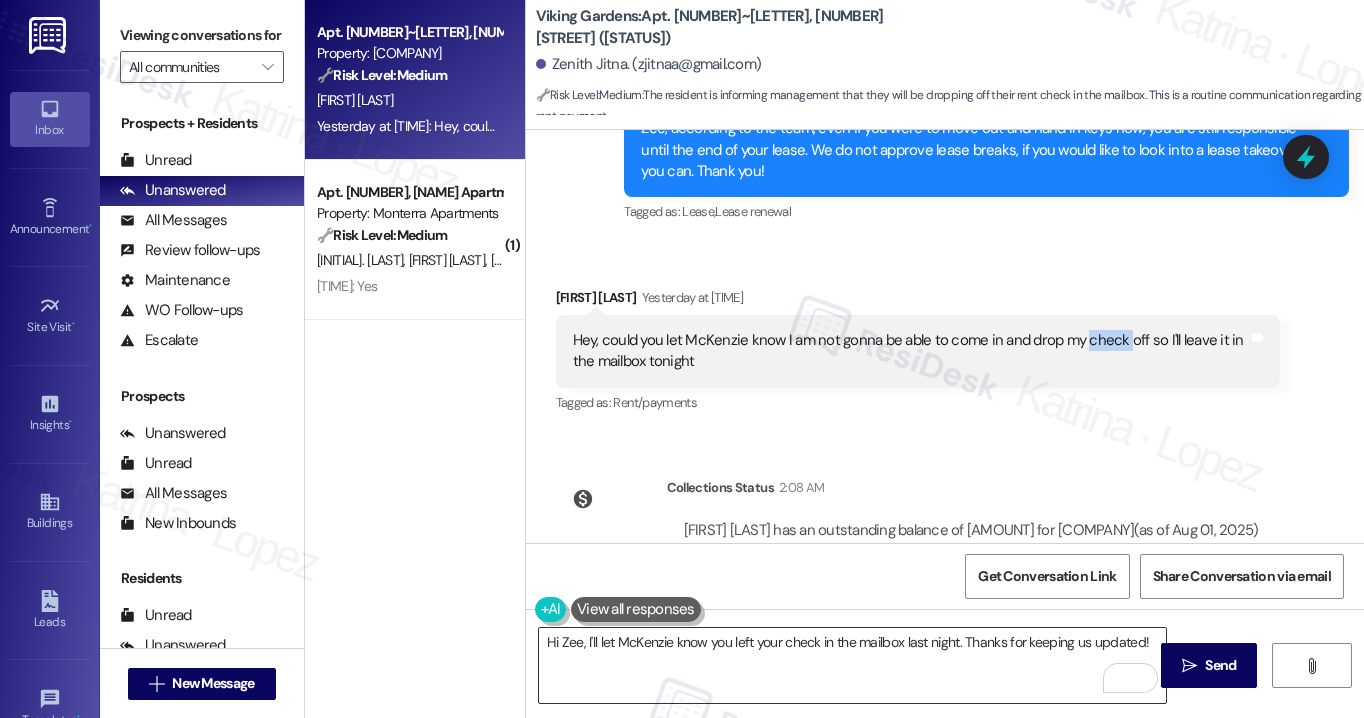 click on "Hi Zee, I'll let McKenzie know you left your check in the mailbox last night. Thanks for keeping us updated!" at bounding box center (852, 665) 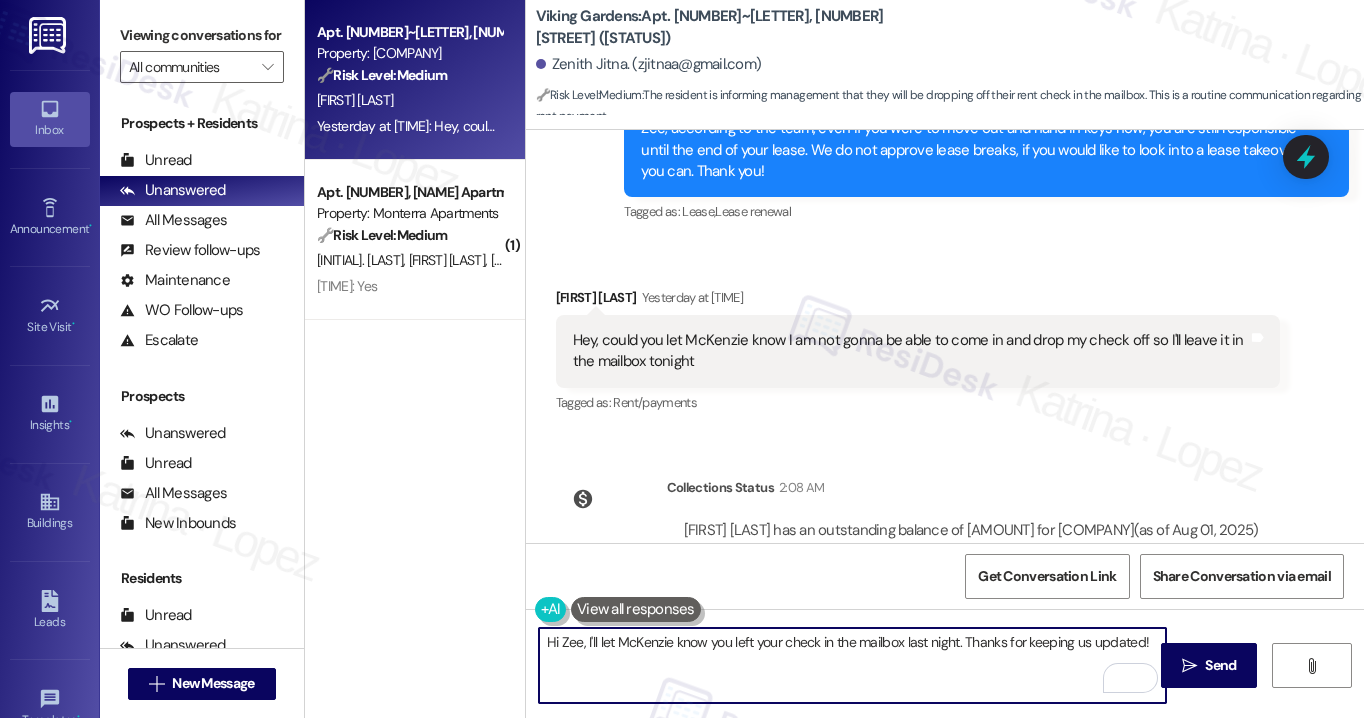 click on "Hi Zee, I'll let McKenzie know you left your check in the mailbox last night. Thanks for keeping us updated!" at bounding box center (852, 665) 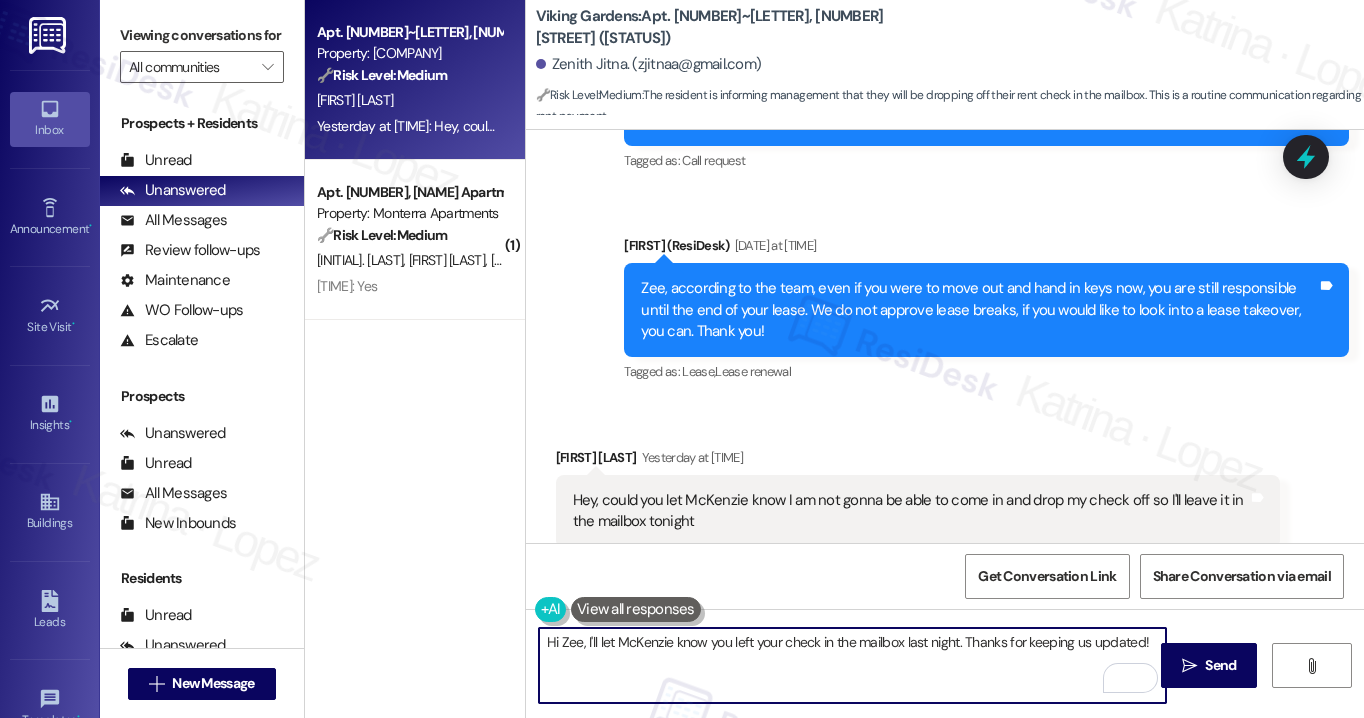 scroll, scrollTop: 30797, scrollLeft: 0, axis: vertical 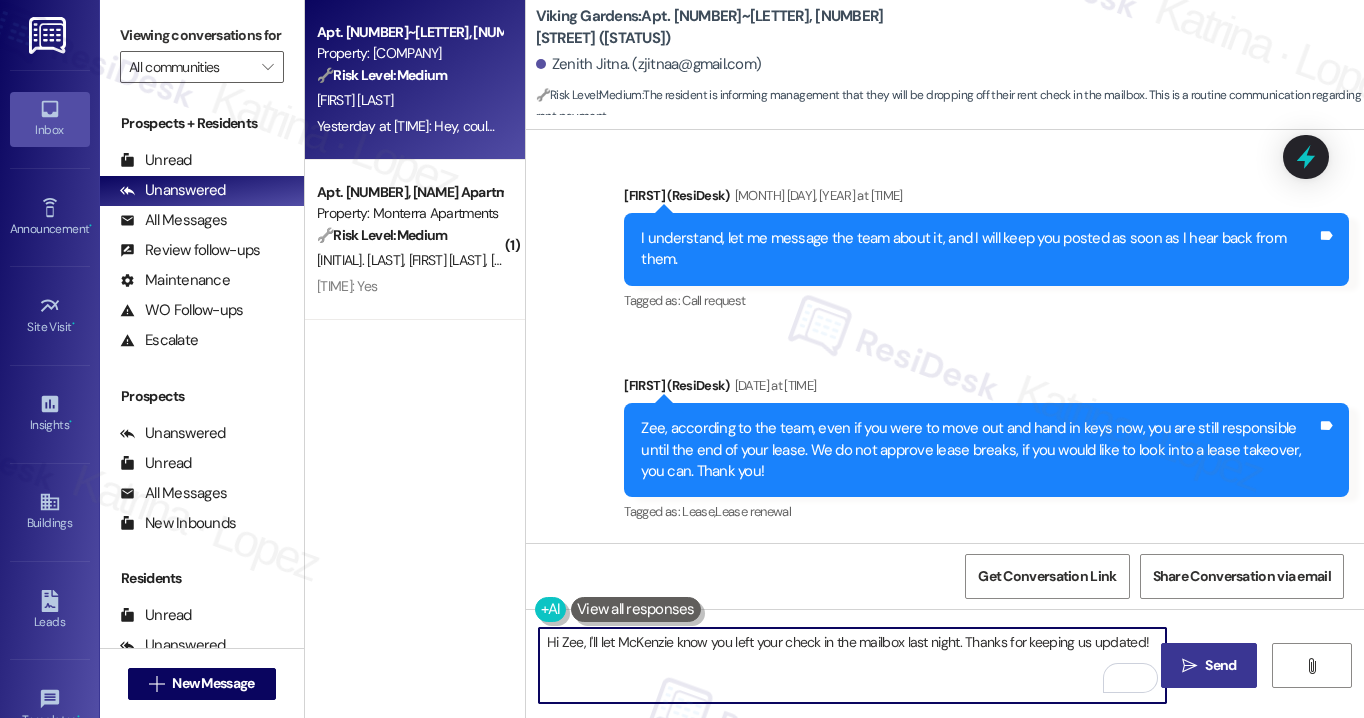 click on "Send" at bounding box center (1220, 665) 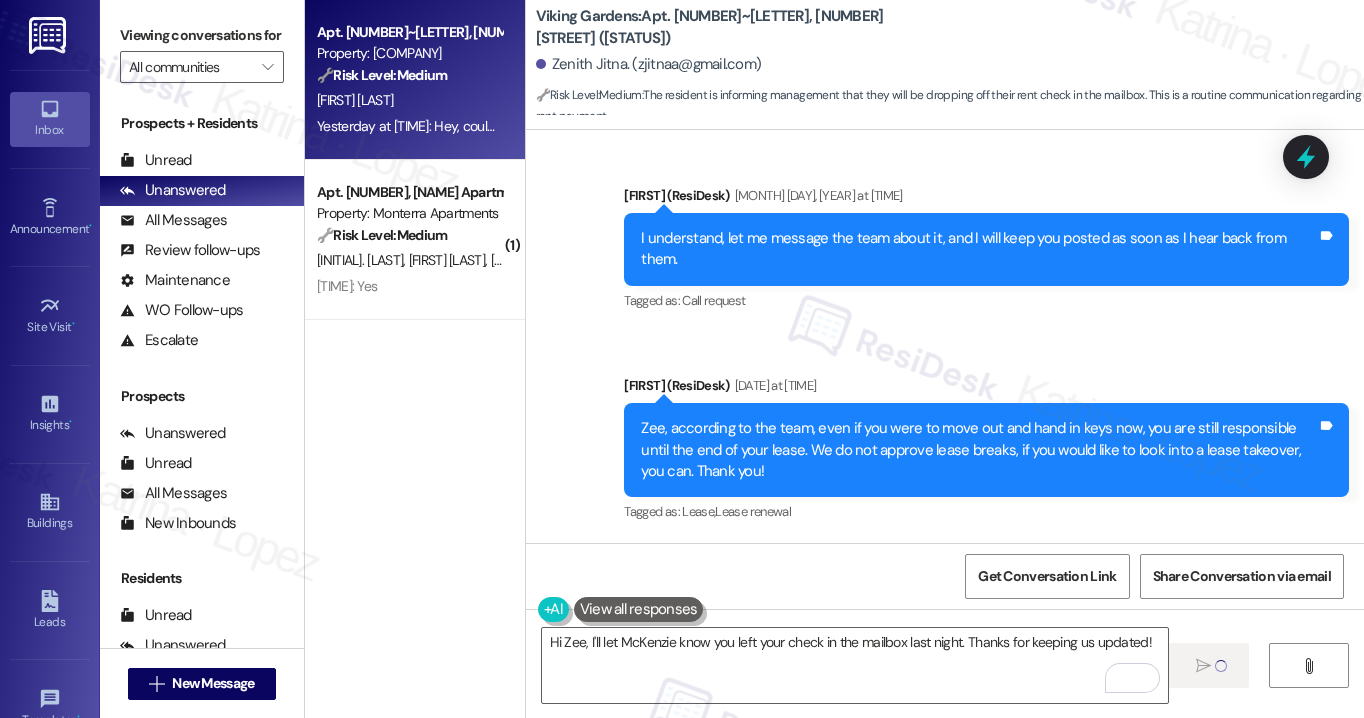 type 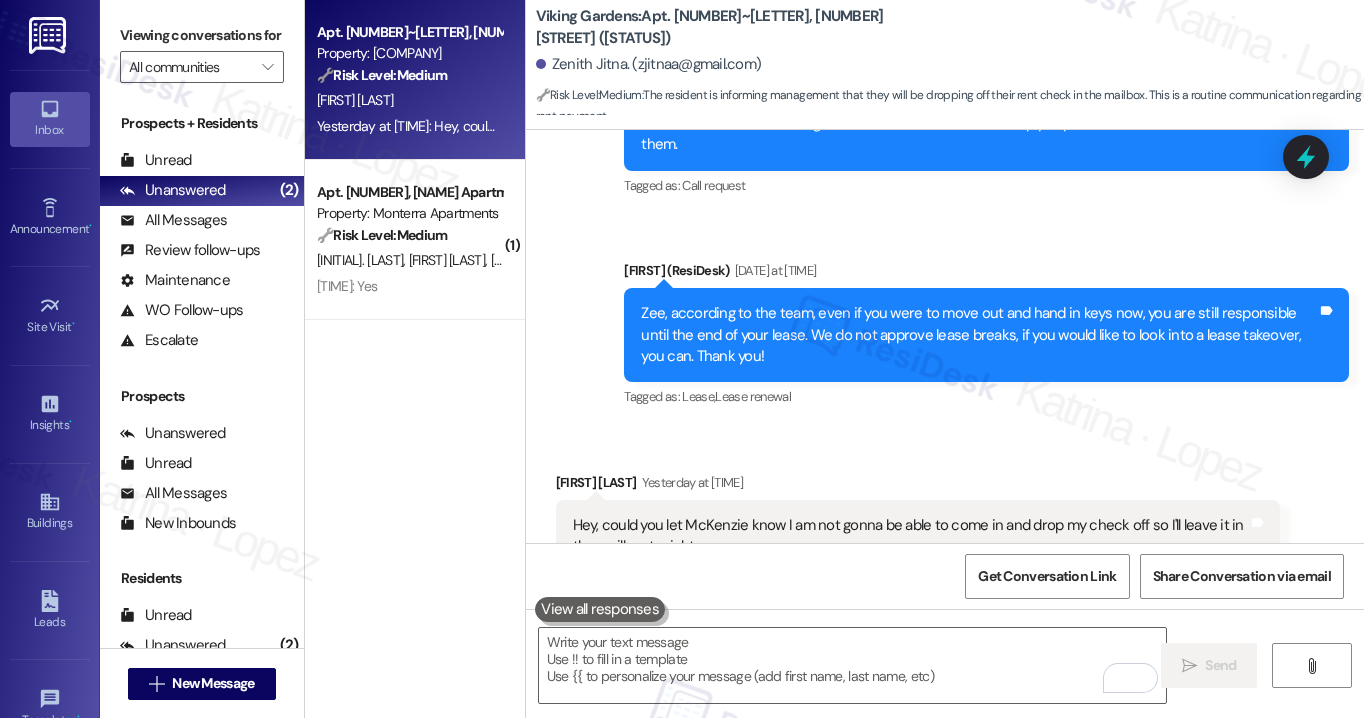 scroll, scrollTop: 31236, scrollLeft: 0, axis: vertical 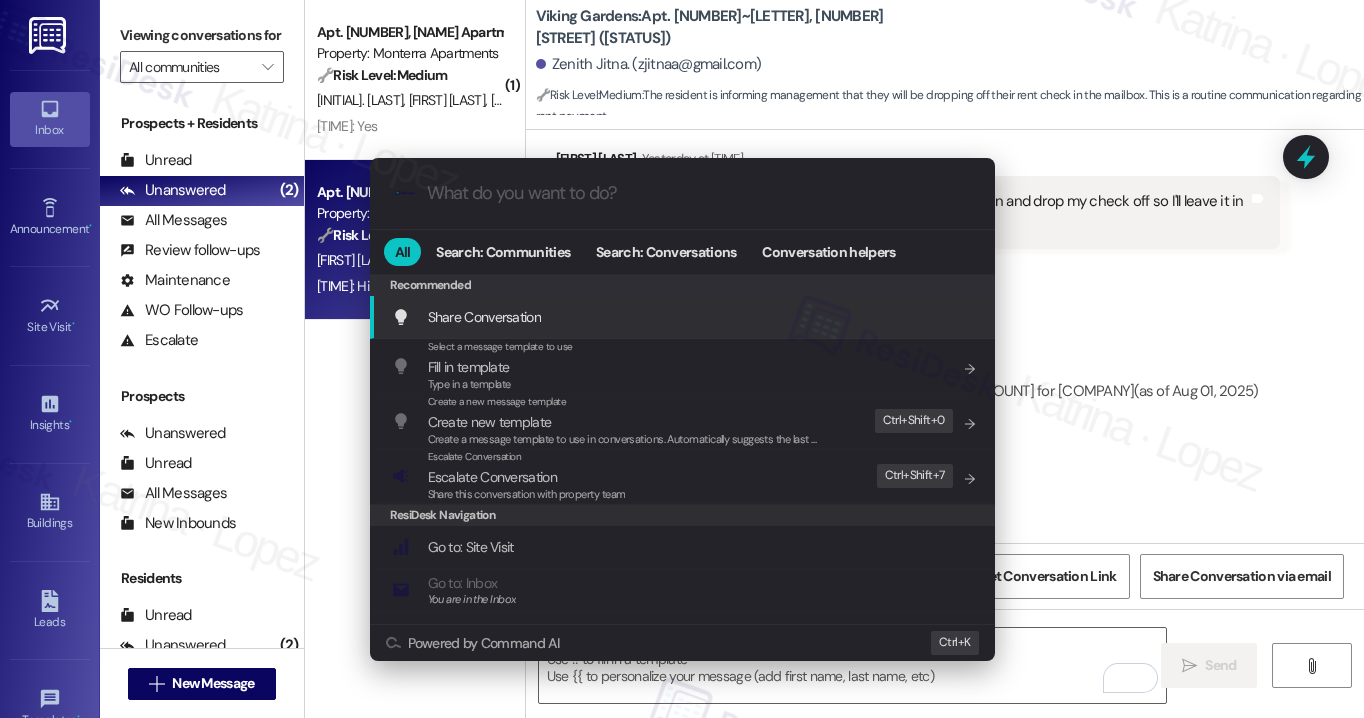 click on ".cls-1{fill:#0a055f;}.cls-2{fill:#0cc4c4;} resideskLogoBlueOrange All Search: Communities Search: Conversations Conversation helpers Recommended Recommended Share Conversation Add shortcut Select a message template to use Fill in template Type in a template Add shortcut Create a new message template Create new template Create a message template to use in conversations. Automatically suggests the last message you sent. Edit Ctrl+ Shift+ 0 Escalate Conversation Escalate Conversation Share this conversation with property team Edit Ctrl+ Shift+ 7 ResiDesk Navigation Go to: Site Visit Add shortcut Go to: Inbox You are in the Inbox Add shortcut Go to: Settings Add shortcut Go to: Message Templates Add shortcut Go to: Buildings Add shortcut Help Getting Started: What you can do with ResiDesk Add shortcut Settings Powered by Command AI Ctrl+ K" at bounding box center (682, 359) 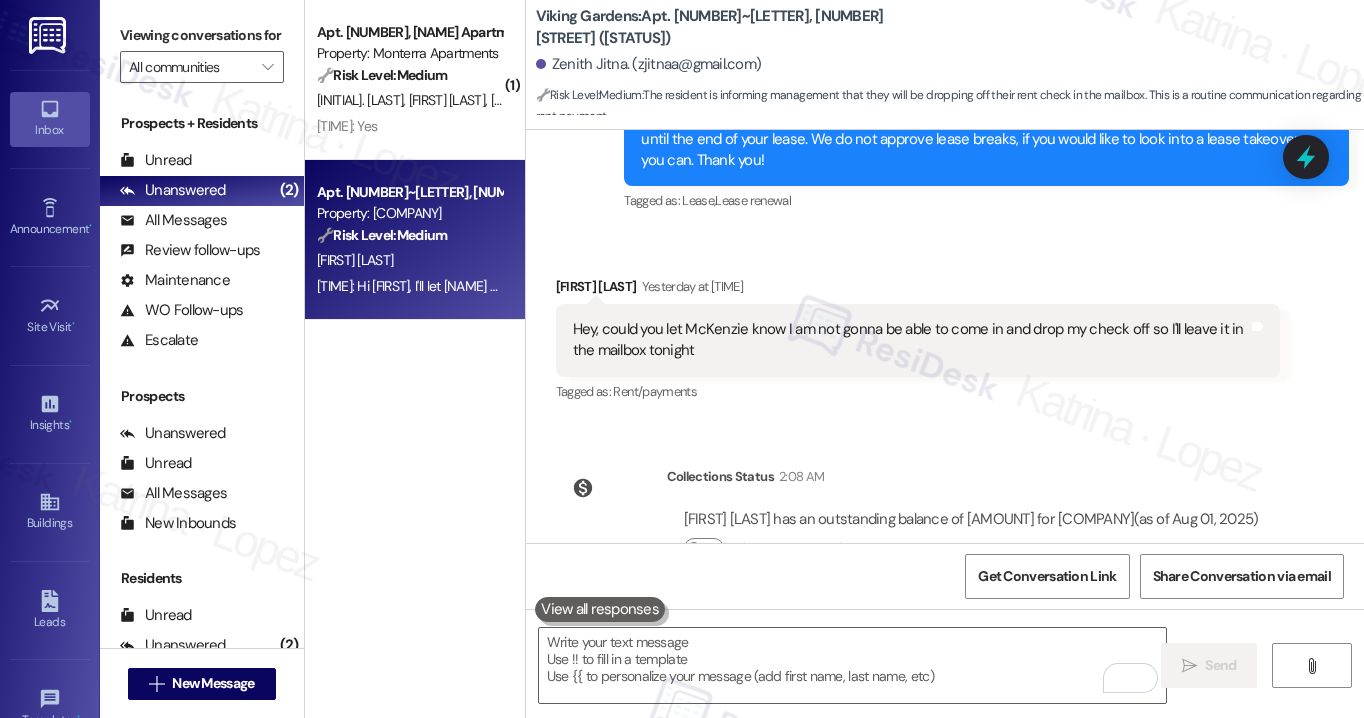 scroll, scrollTop: 31036, scrollLeft: 0, axis: vertical 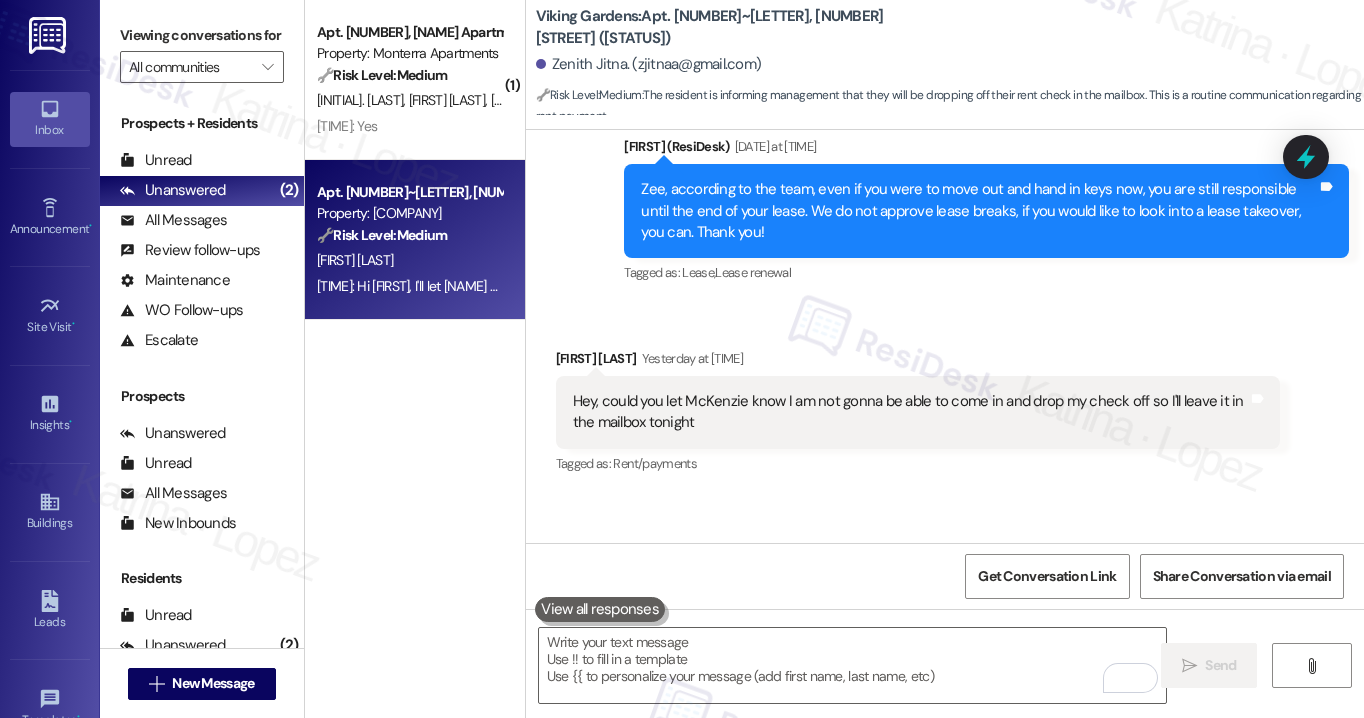click on "Hey, could you let McKenzie know I am not gonna be able to come in and drop my check off so I'll leave it in the mailbox tonight" at bounding box center [911, 412] 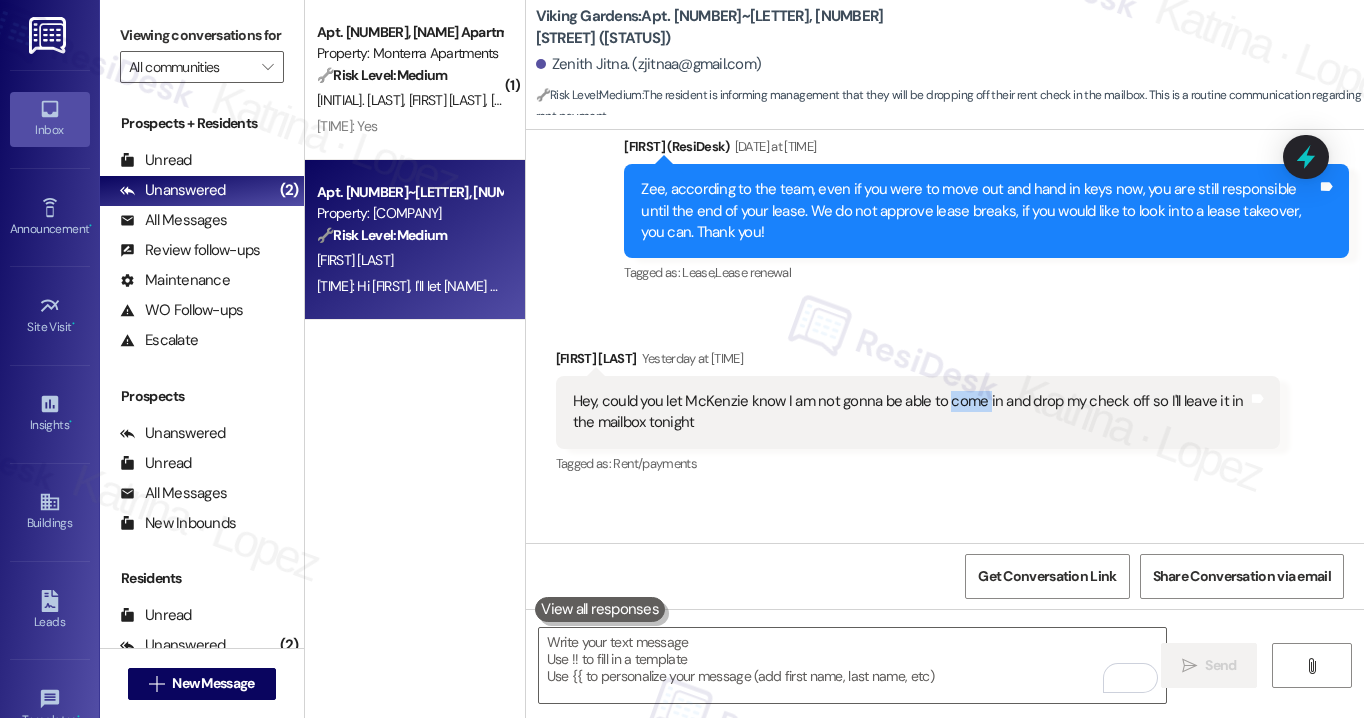 click on "Hey, could you let McKenzie know I am not gonna be able to come in and drop my check off so I'll leave it in the mailbox tonight" at bounding box center [911, 412] 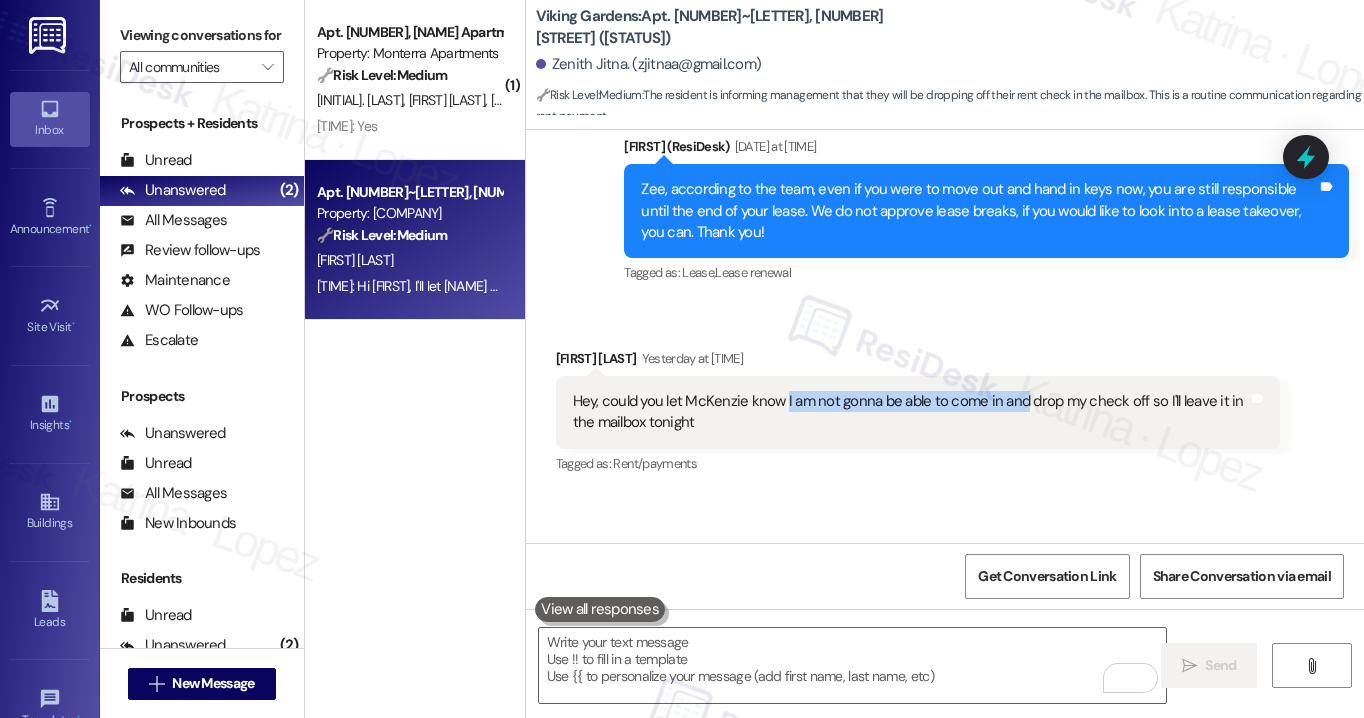 drag, startPoint x: 778, startPoint y: 326, endPoint x: 1014, endPoint y: 332, distance: 236.07626 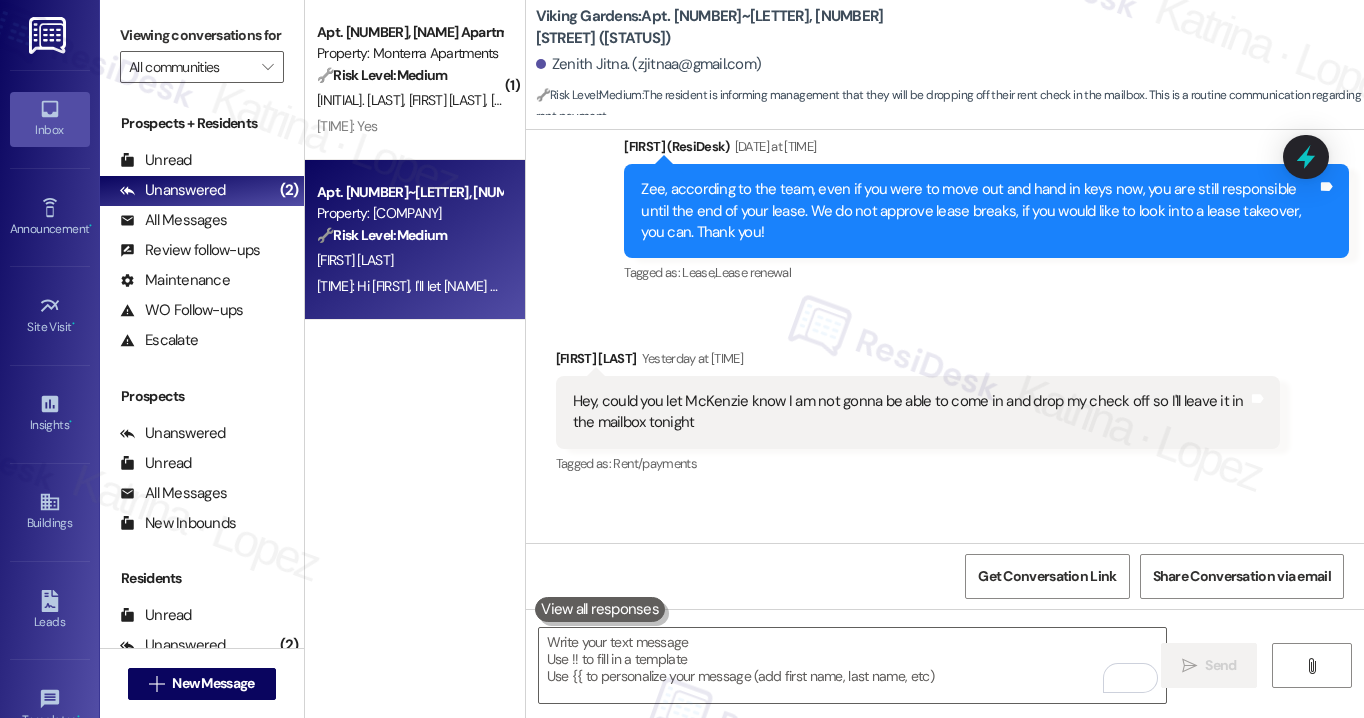 click on "Hey, could you let McKenzie know I am not gonna be able to come in and drop my check off so I'll leave it in the mailbox tonight" at bounding box center [911, 412] 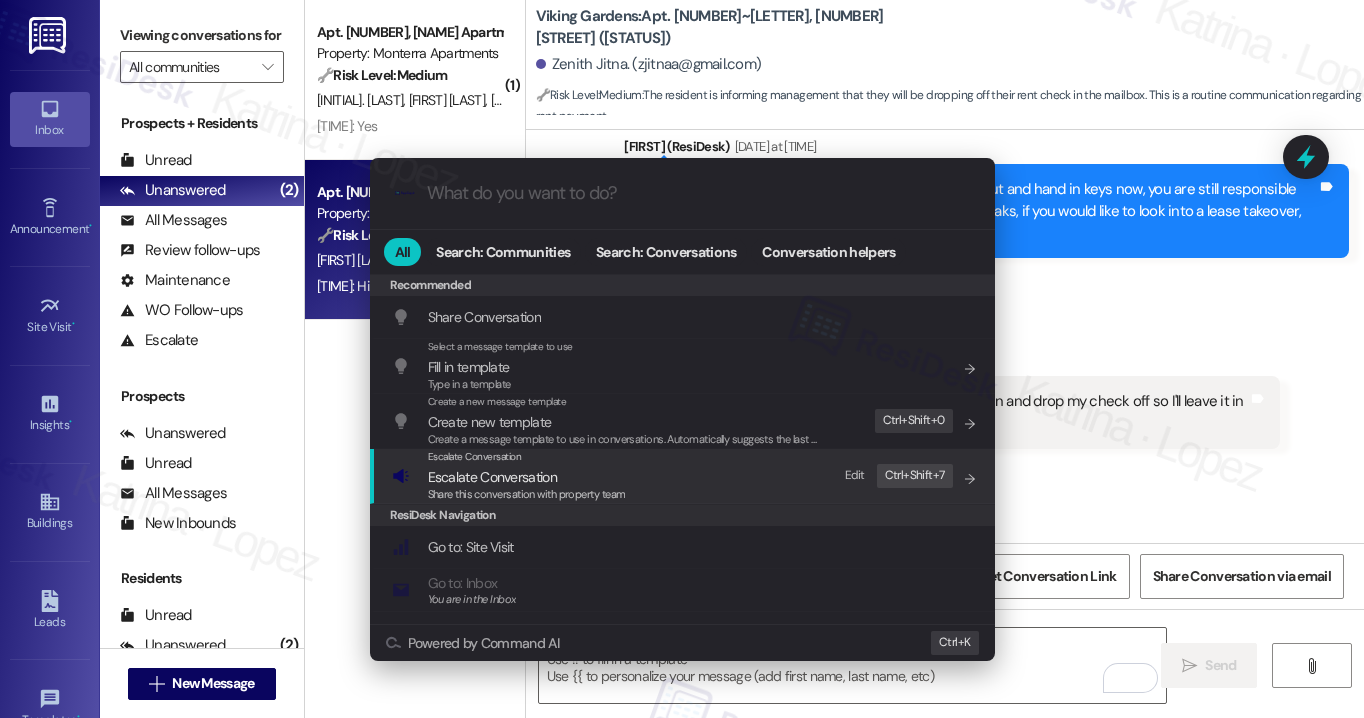 click on "Escalate Conversation Escalate Conversation Share this conversation with property team Edit Ctrl+ Shift+ 7" at bounding box center [684, 476] 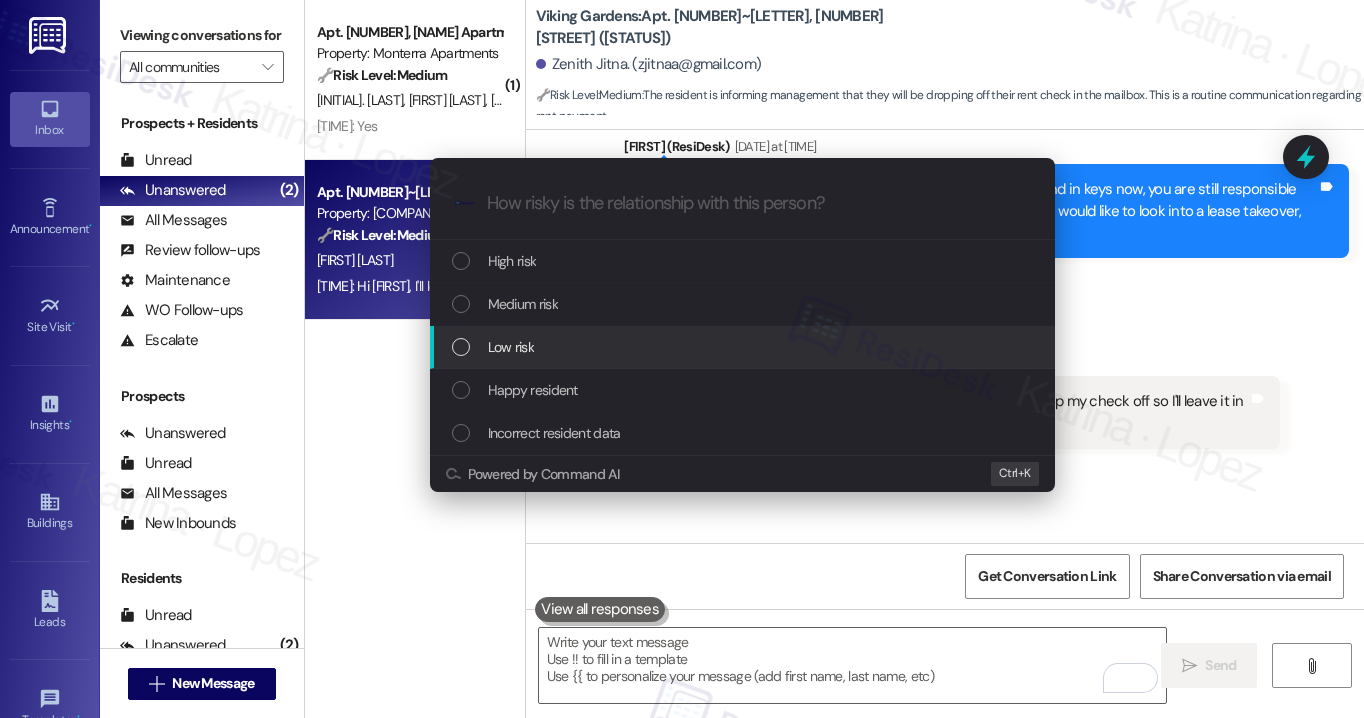 click on "Low risk" at bounding box center (742, 347) 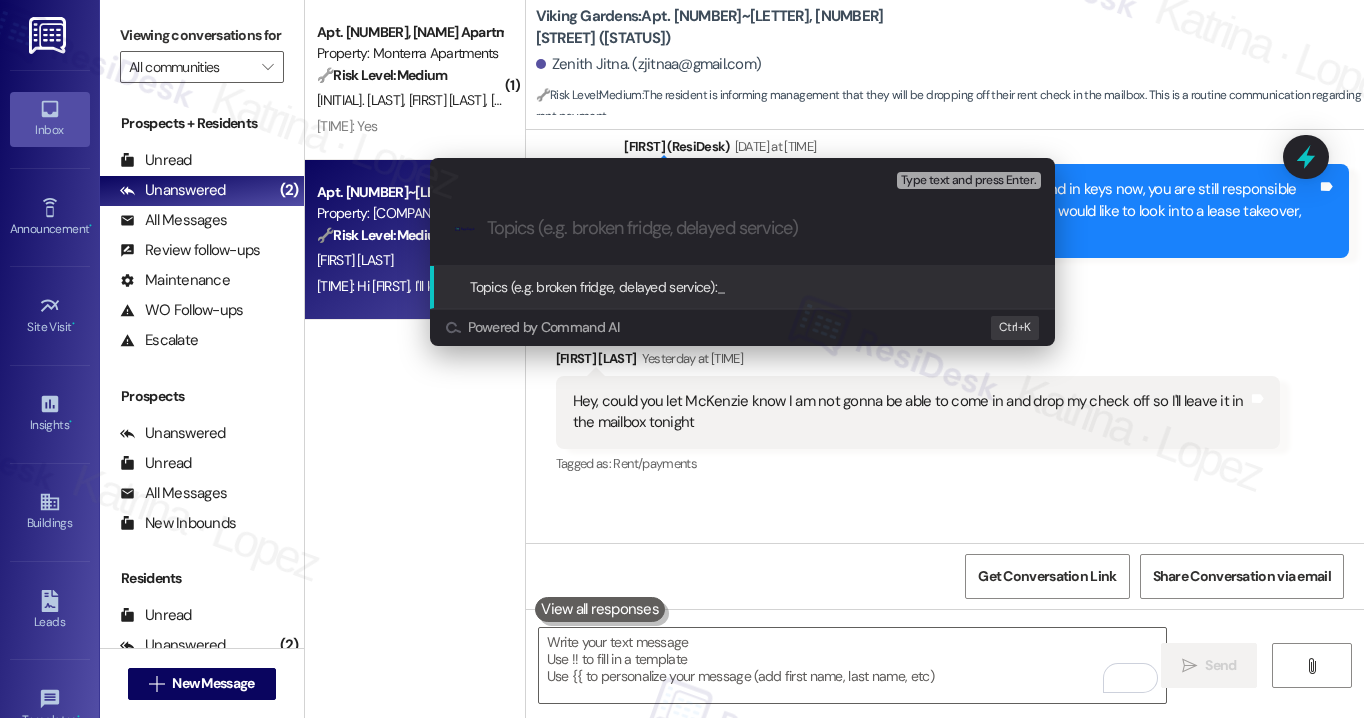click on "Escalate Conversation Low risk Topics (e.g. broken fridge, delayed service) Any messages to highlight in the email? Type text and press Enter. .cls-1{fill:#0a055f;}.cls-2{fill:#0cc4c4;} resideskLogoBlueOrange Topics (e.g. broken fridge, delayed service):  _ Powered by Command AI Ctrl+ K" at bounding box center [682, 359] 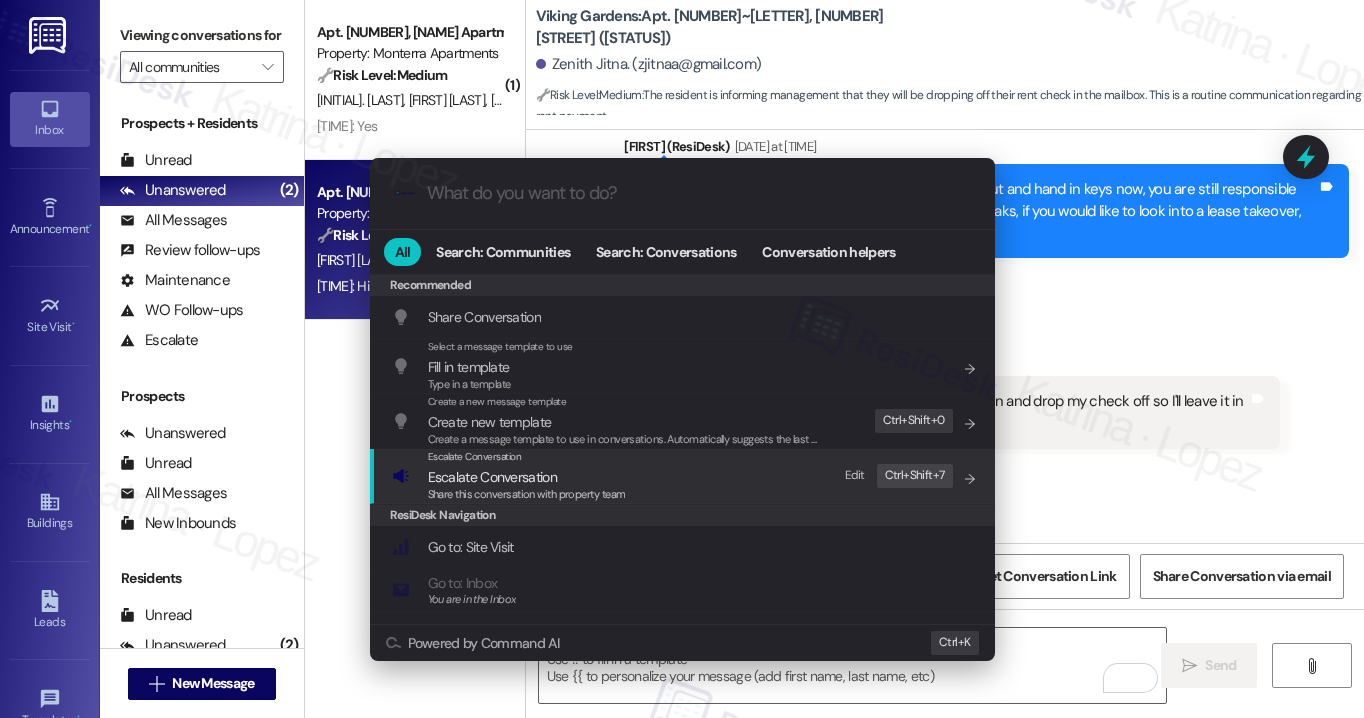 click on "Escalate Conversation Escalate Conversation Share this conversation with property team Edit Ctrl+ Shift+ 7" at bounding box center (684, 476) 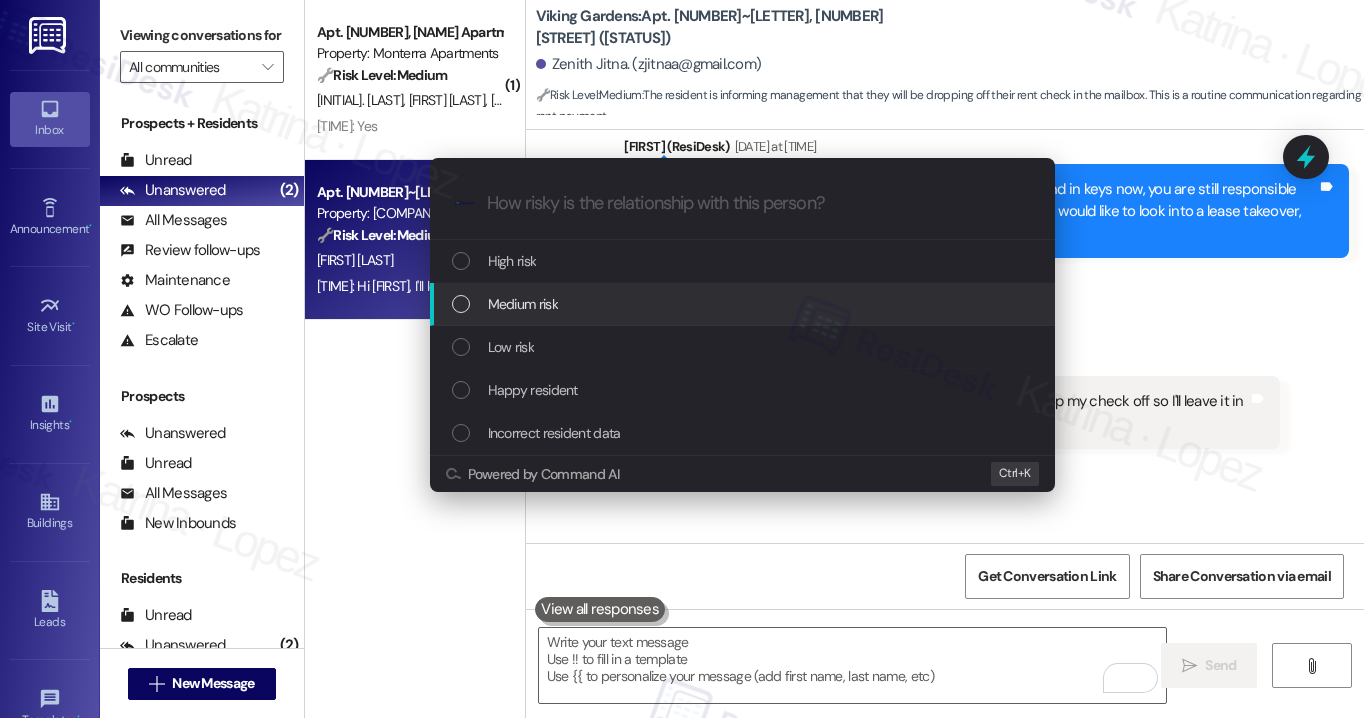 click on "Medium risk" at bounding box center (744, 304) 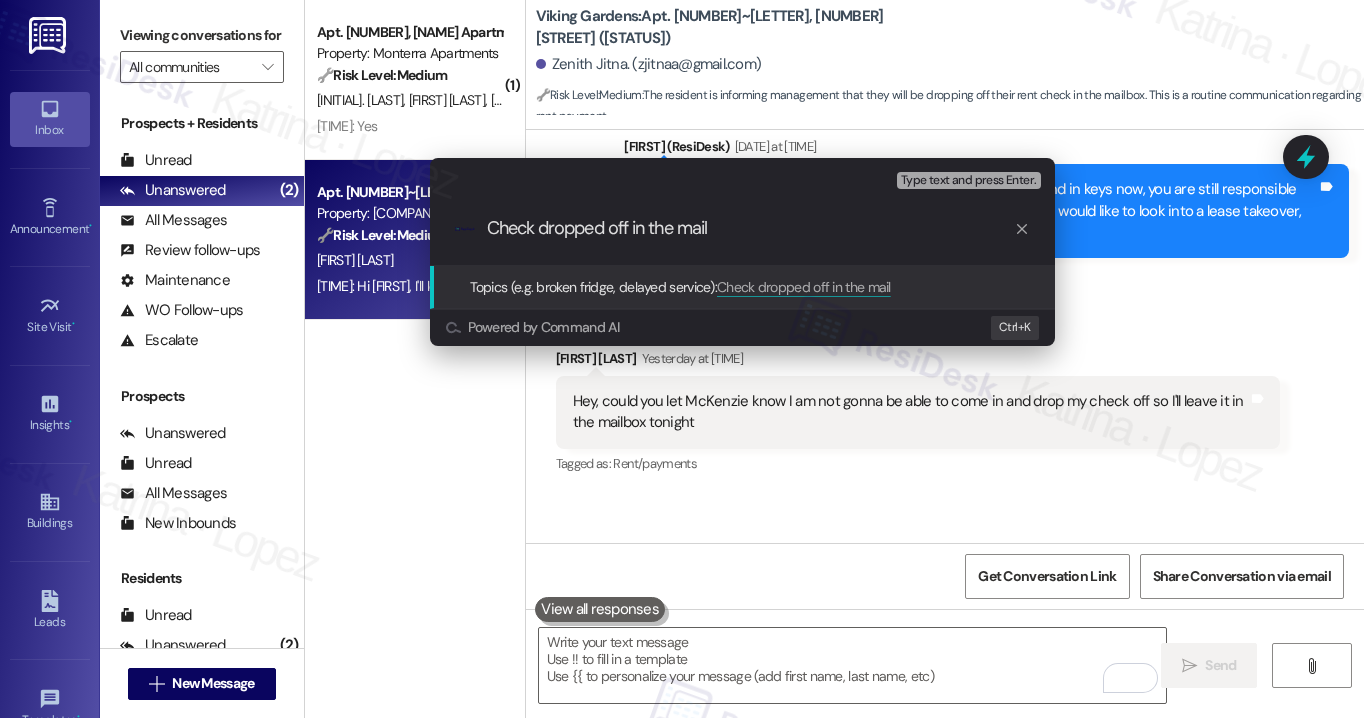 type on "Check dropped off in the mail" 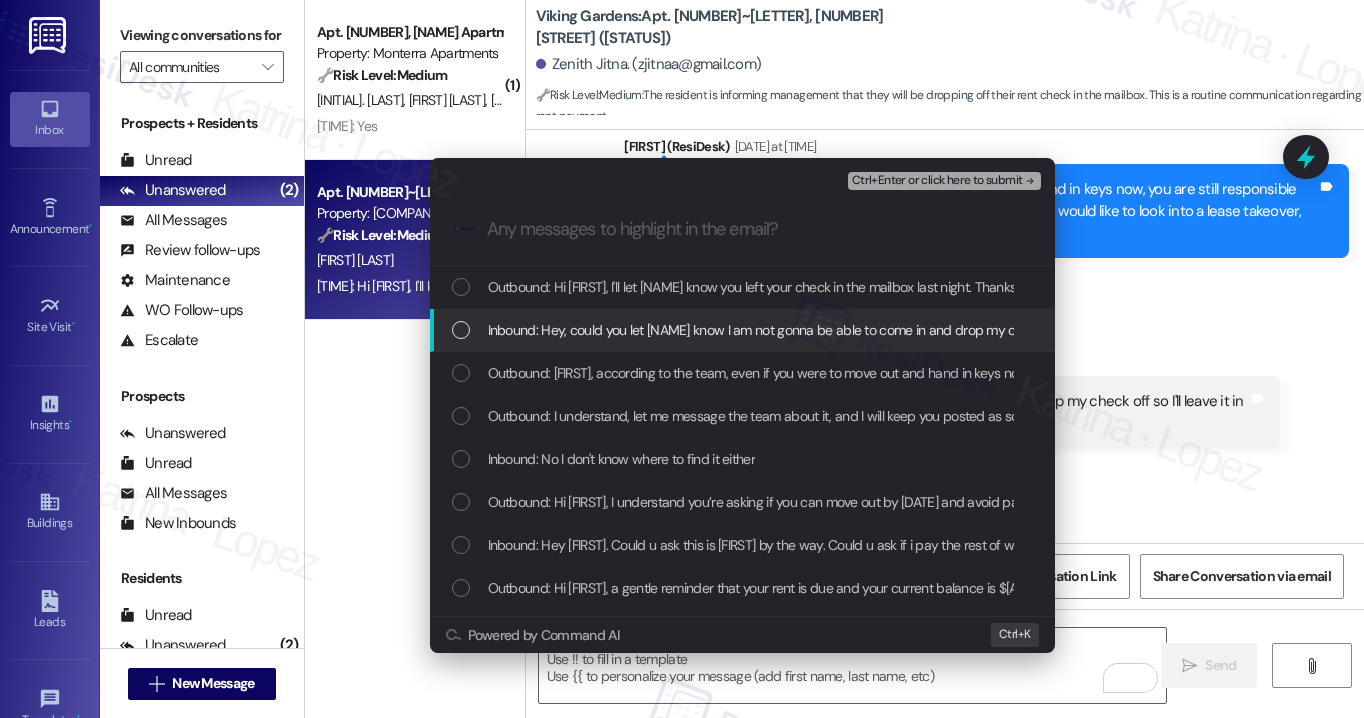 click on "Inbound: Hey, could you let [NAME] know I am not gonna be able to come in and drop my check off so I'll leave it in the mailbox tonight" at bounding box center [875, 330] 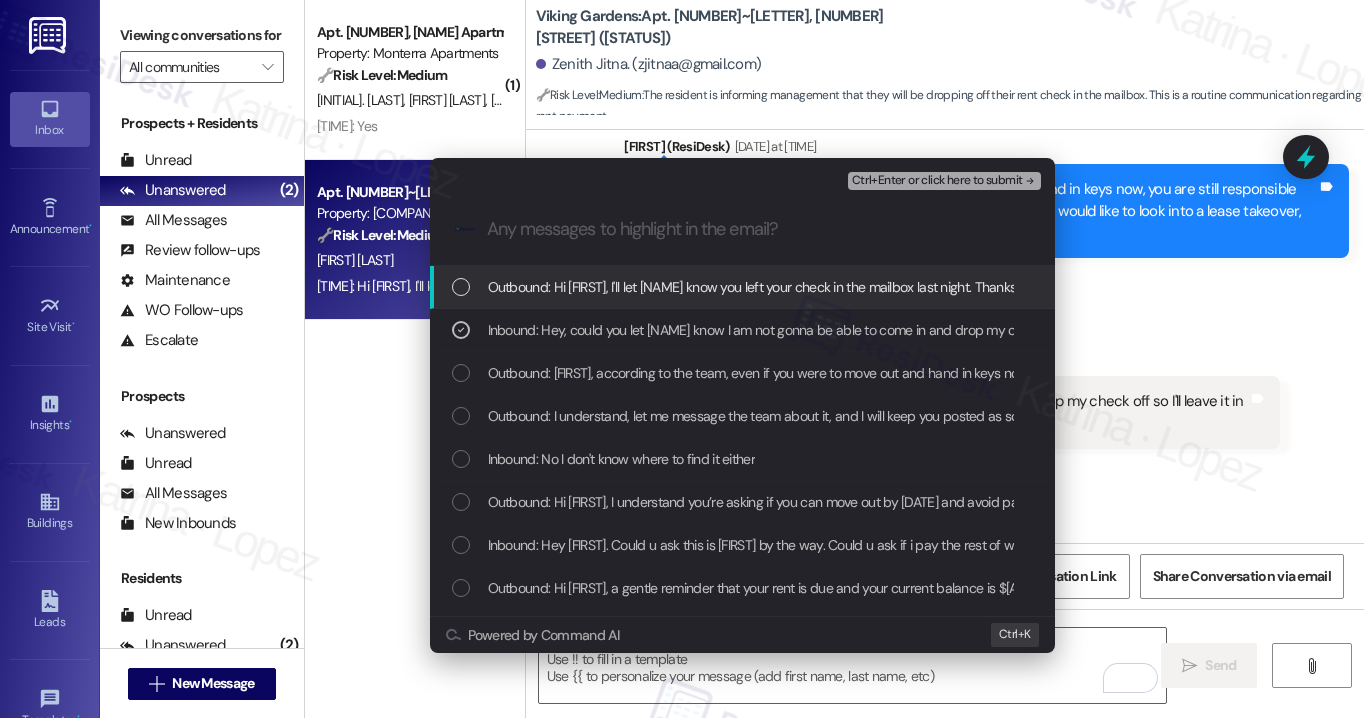 click on "Ctrl+Enter or click here to submit" at bounding box center [937, 181] 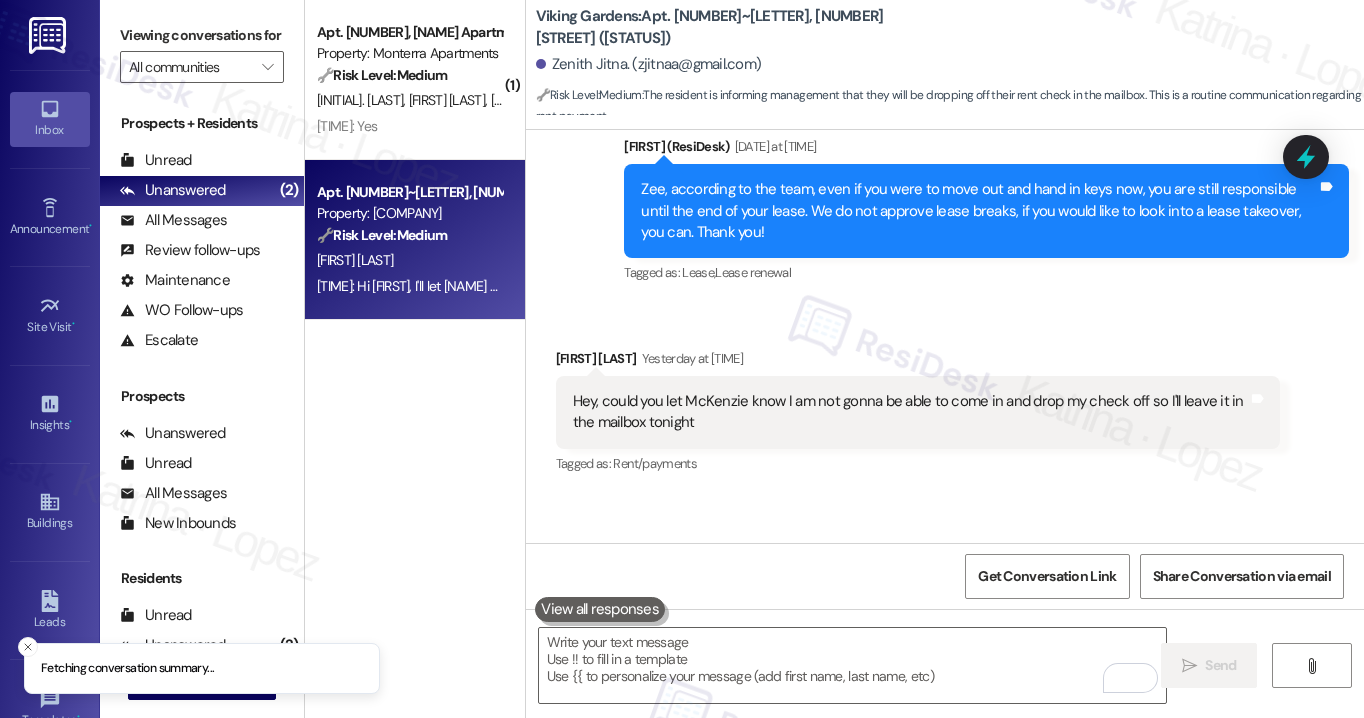 scroll, scrollTop: 31236, scrollLeft: 0, axis: vertical 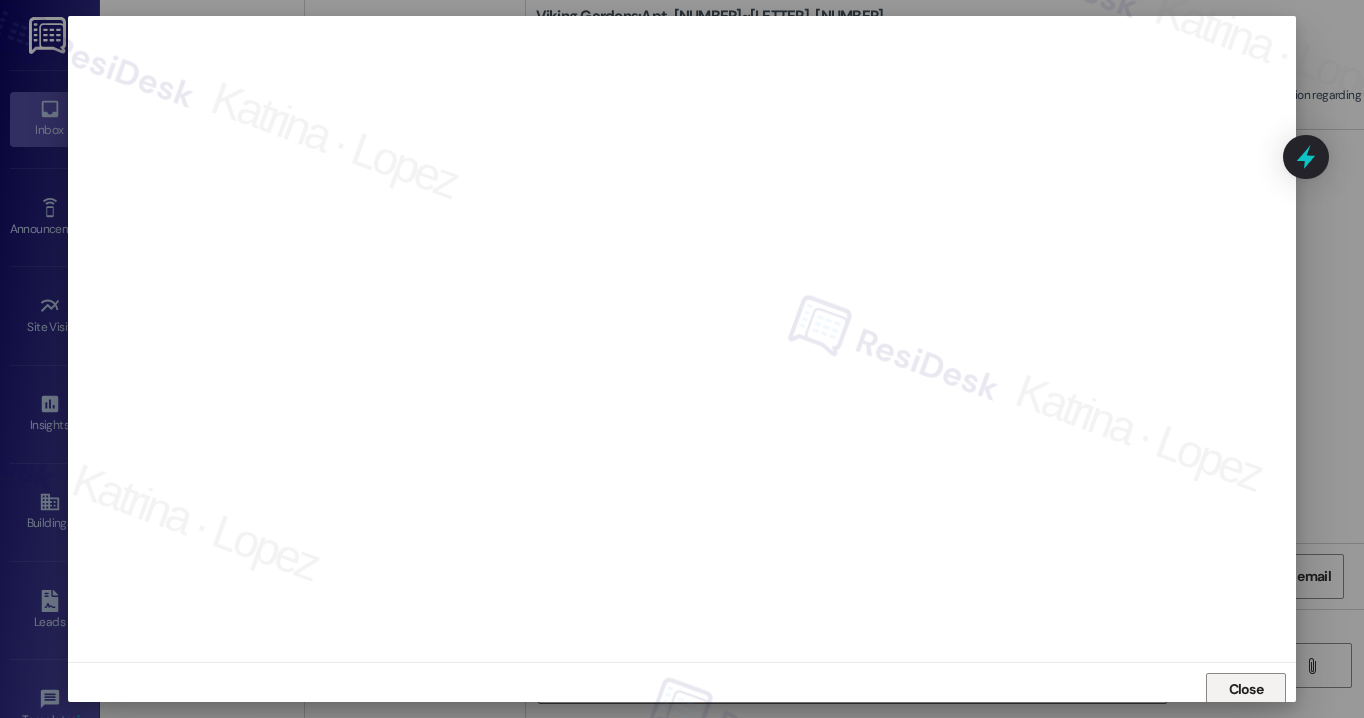click on "Close" at bounding box center (1246, 689) 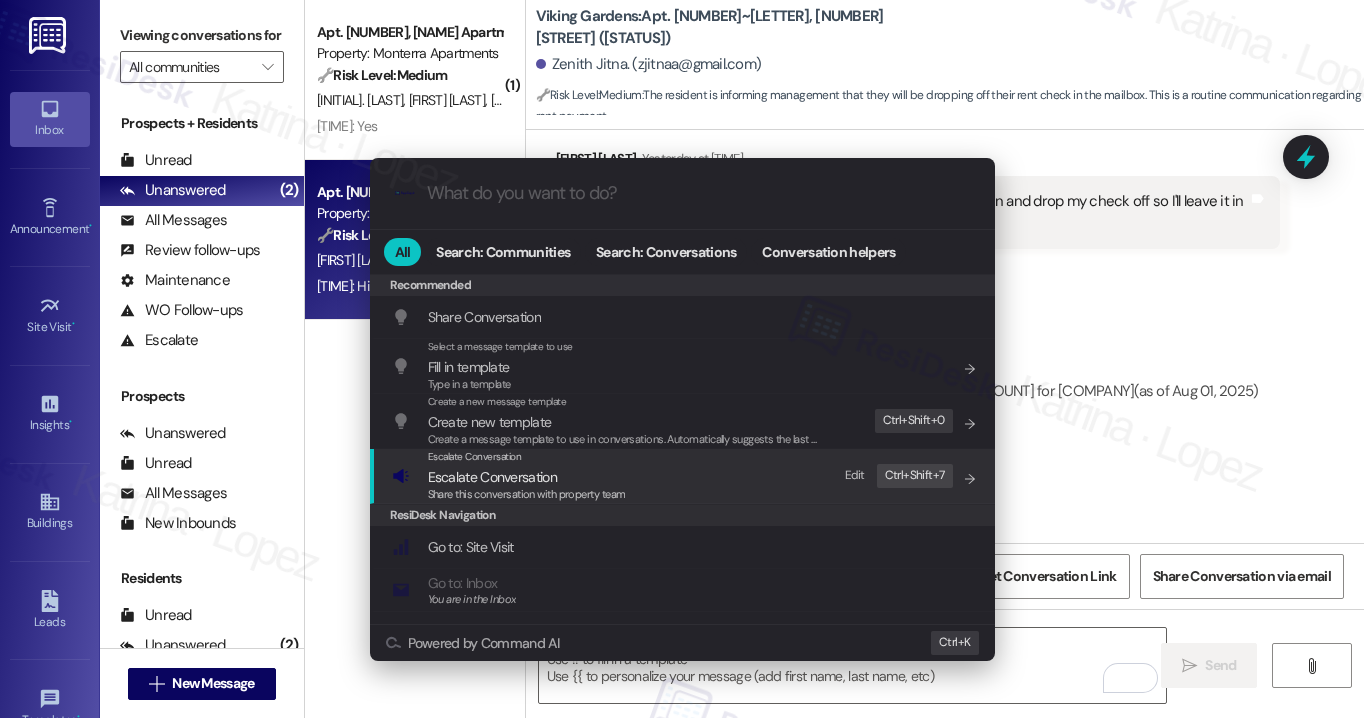 click on "Escalate Conversation" at bounding box center (492, 477) 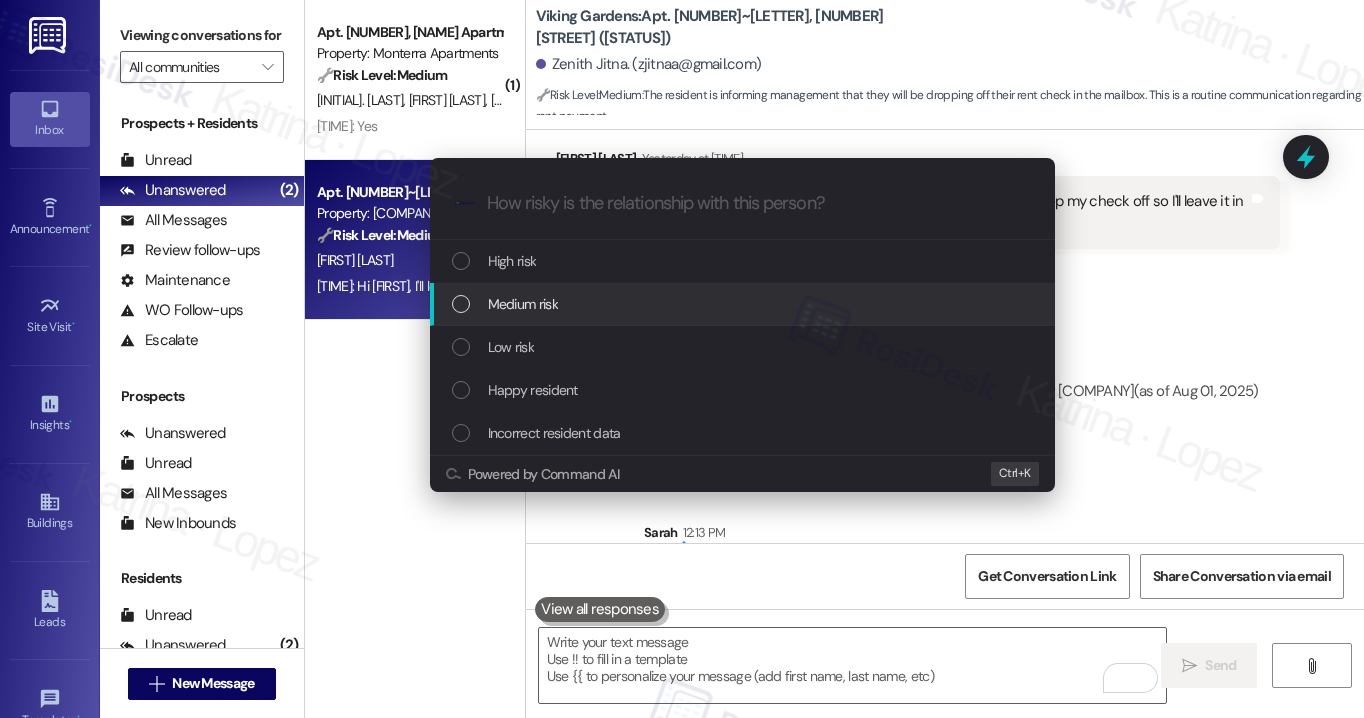 click on "Medium risk" at bounding box center (523, 304) 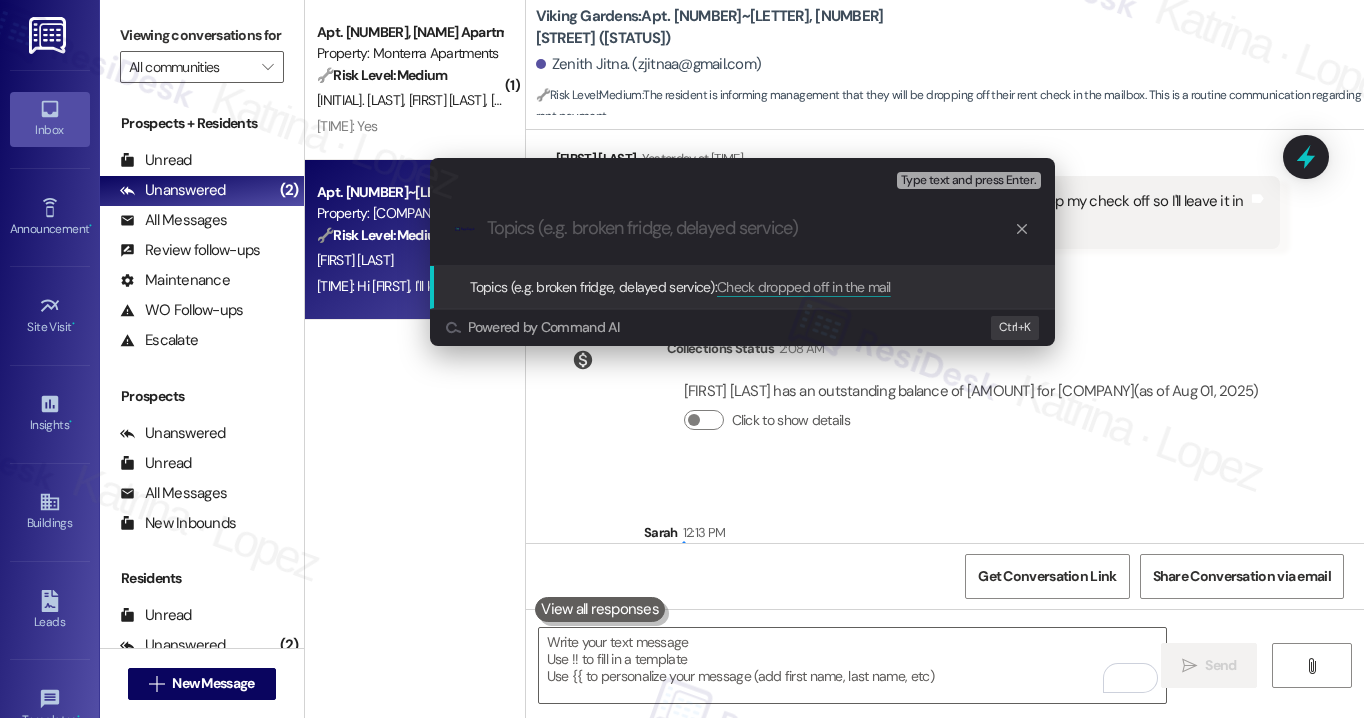 type on "Check dropped off in the mail" 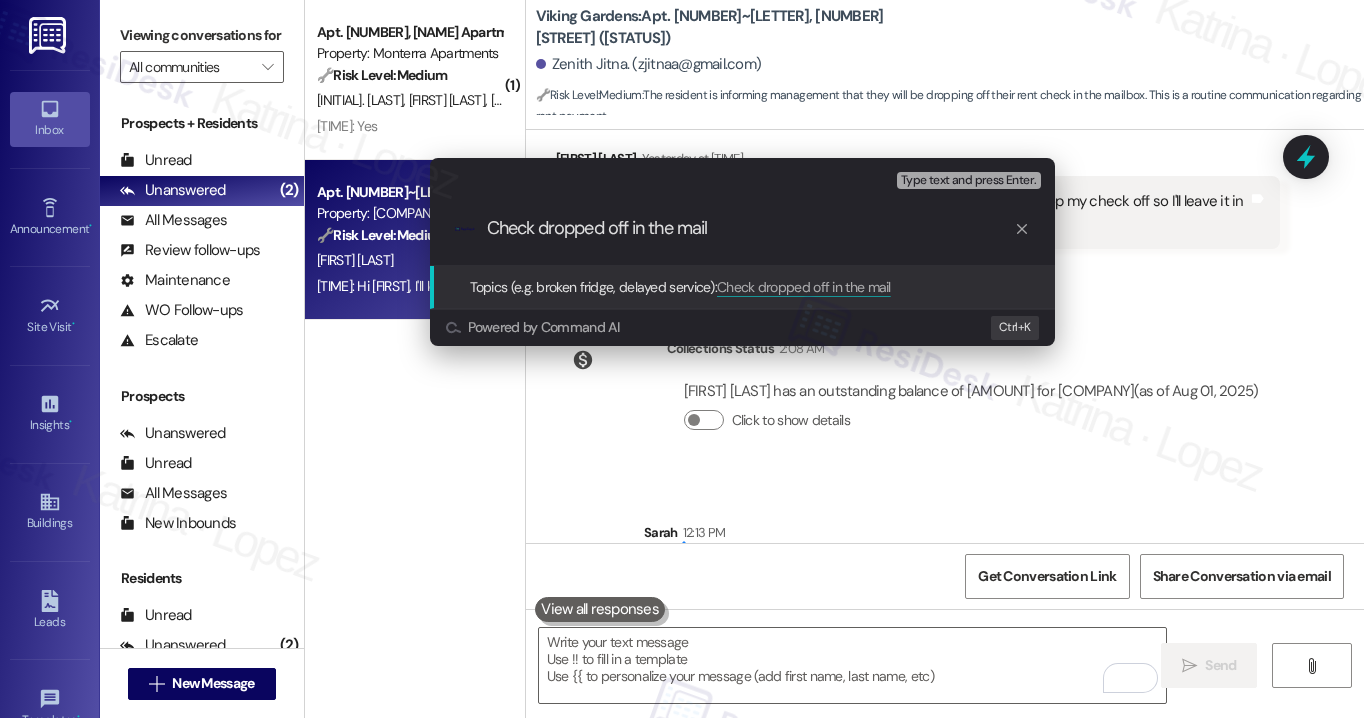 type 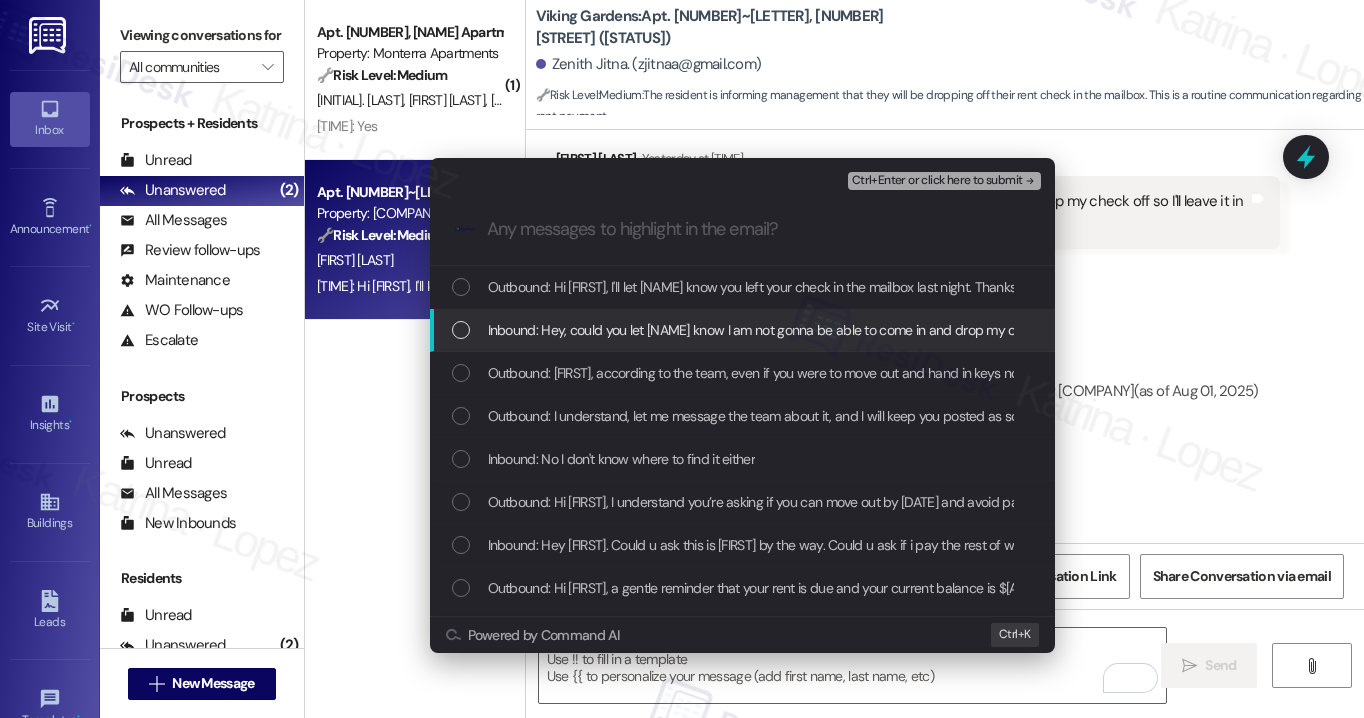 click on "Inbound: Hey, could you let [NAME] know I am not gonna be able to come in and drop my check off so I'll leave it in the mailbox tonight" at bounding box center (875, 330) 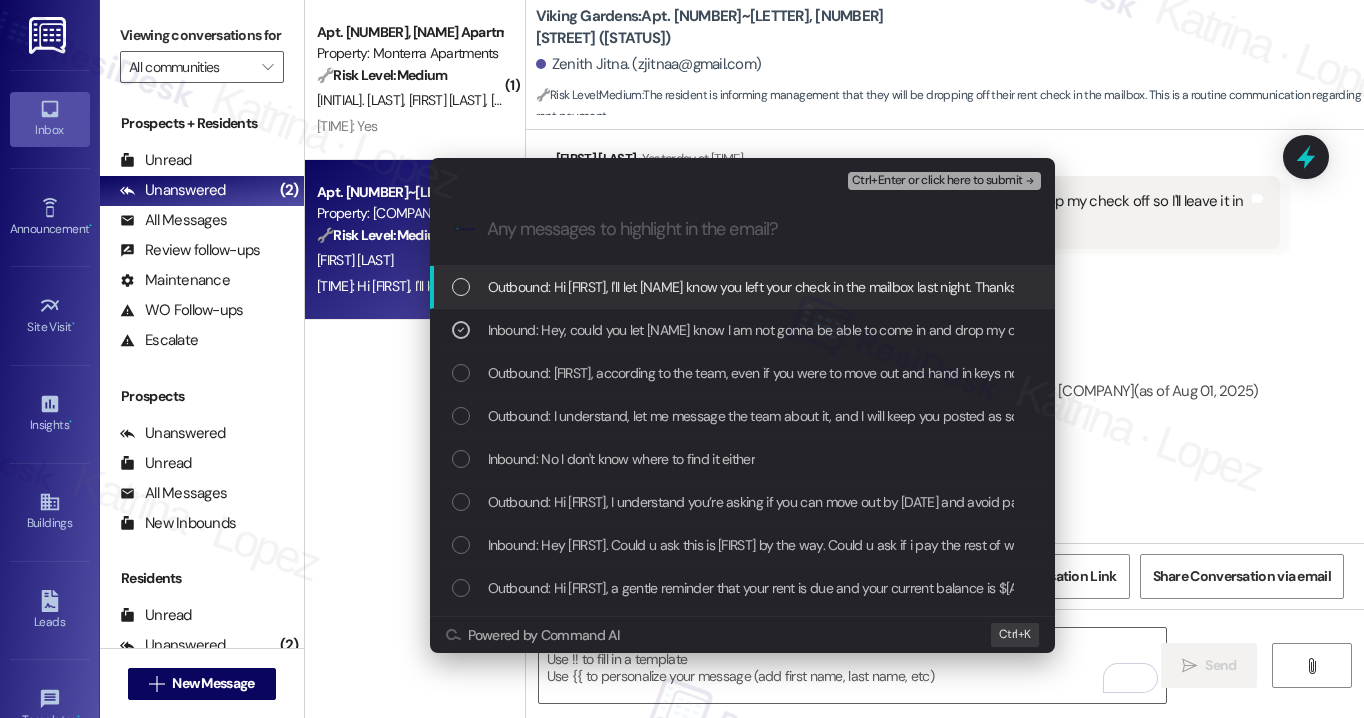 click on "Ctrl+Enter or click here to submit" at bounding box center (937, 181) 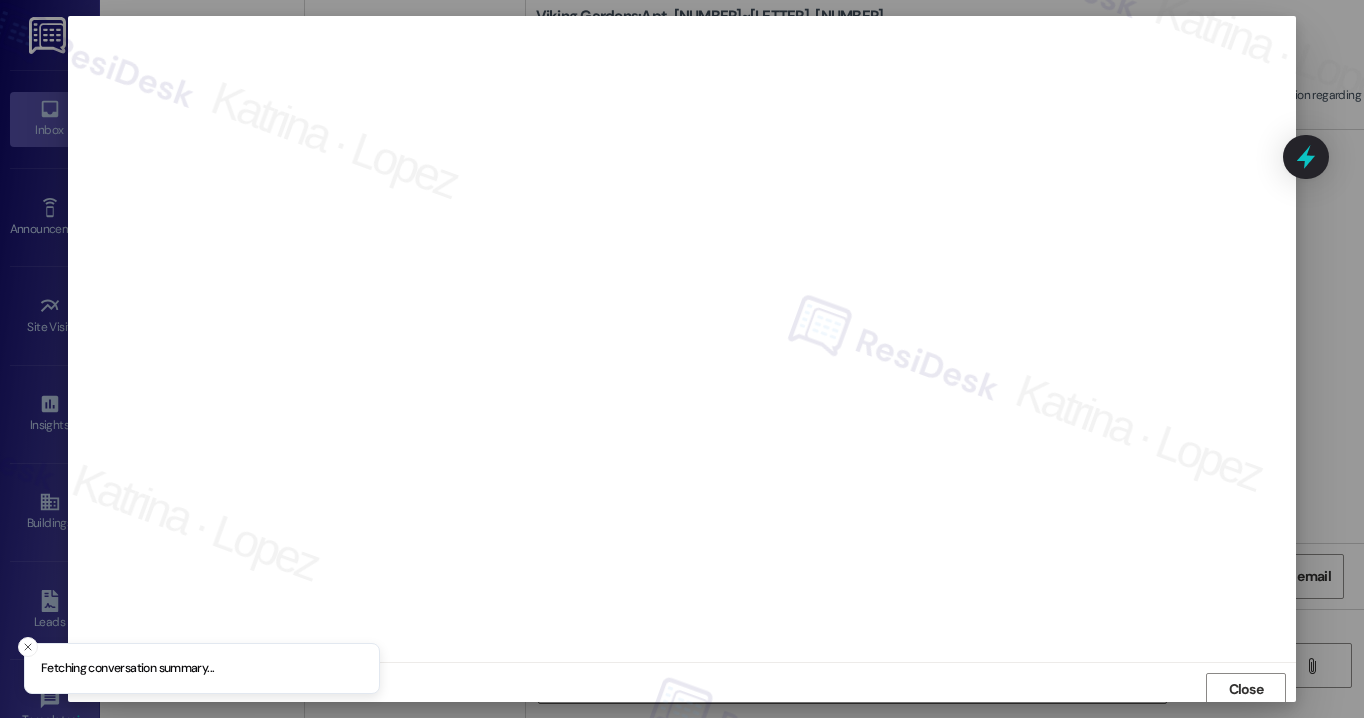 scroll, scrollTop: 3, scrollLeft: 0, axis: vertical 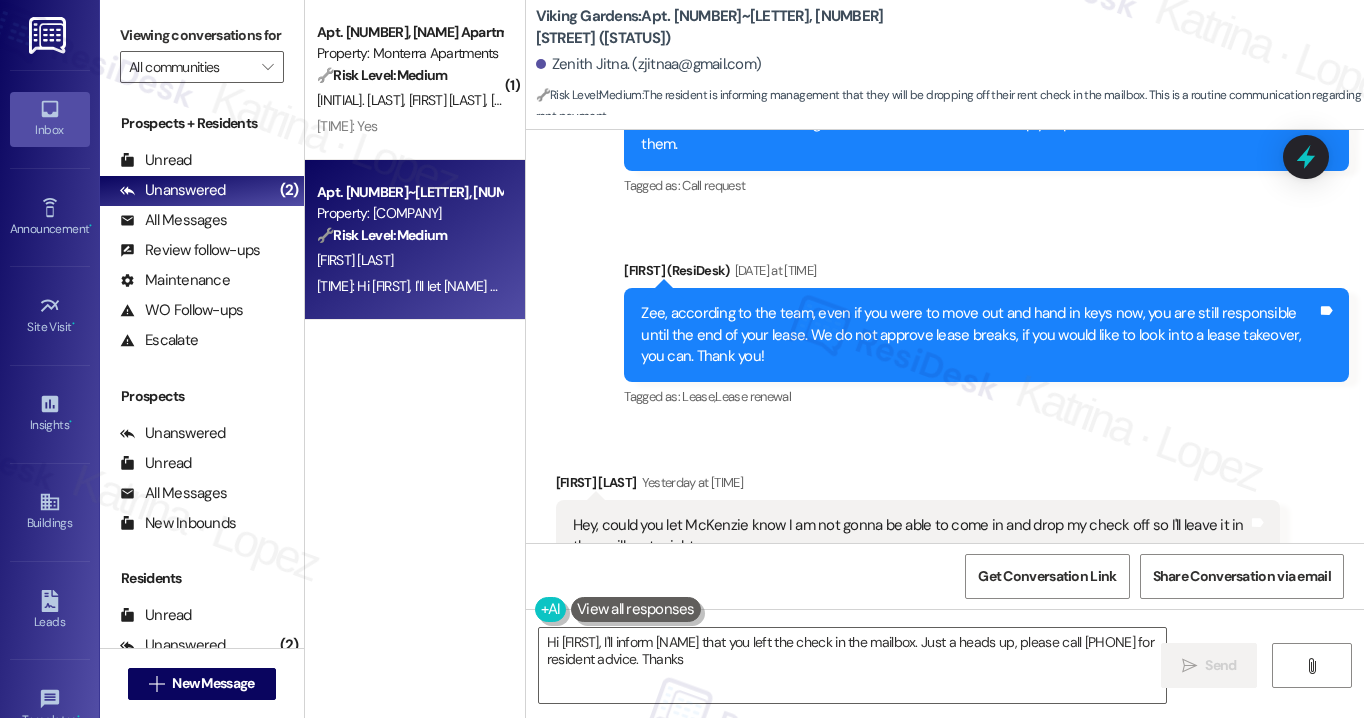 type on "Hi [FIRST], I'll inform [NAME] that you left the check in the mailbox. Just a heads up, please call [PHONE] for resident advice. Thanks!" 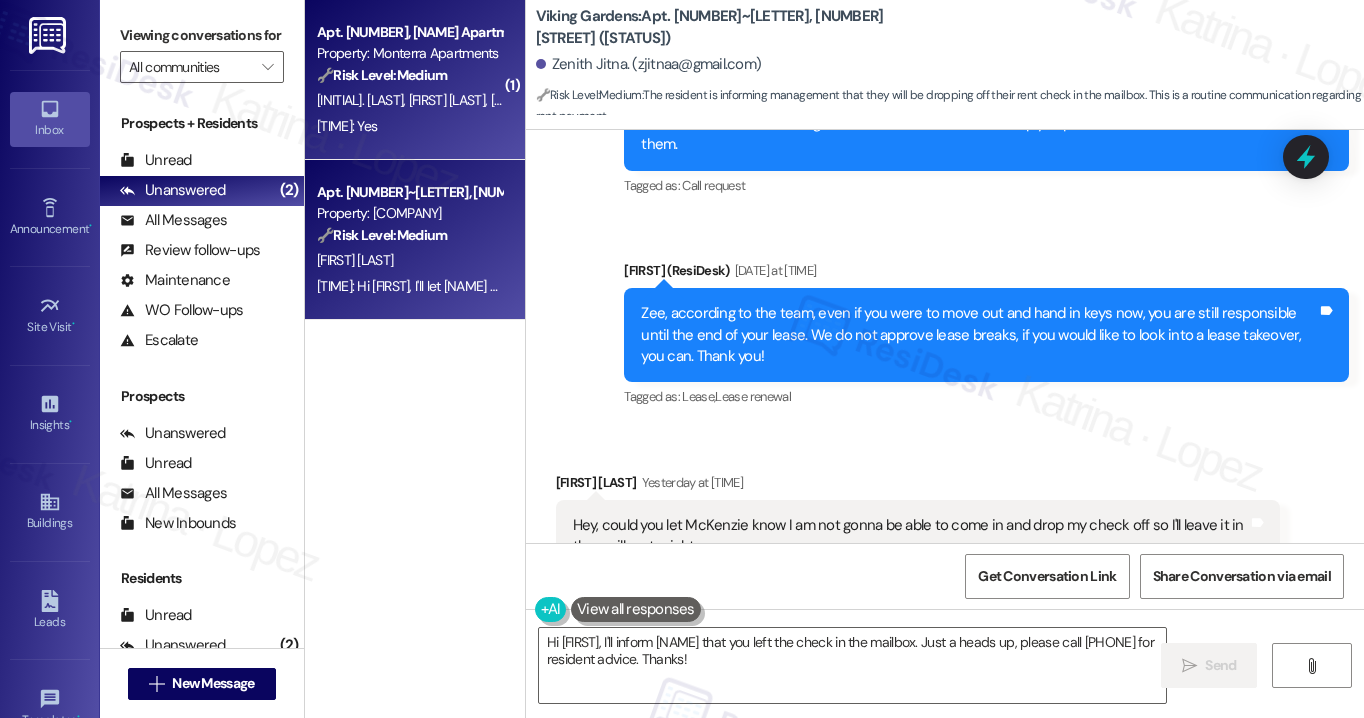click on "🔧  Risk Level:  Medium" at bounding box center (382, 75) 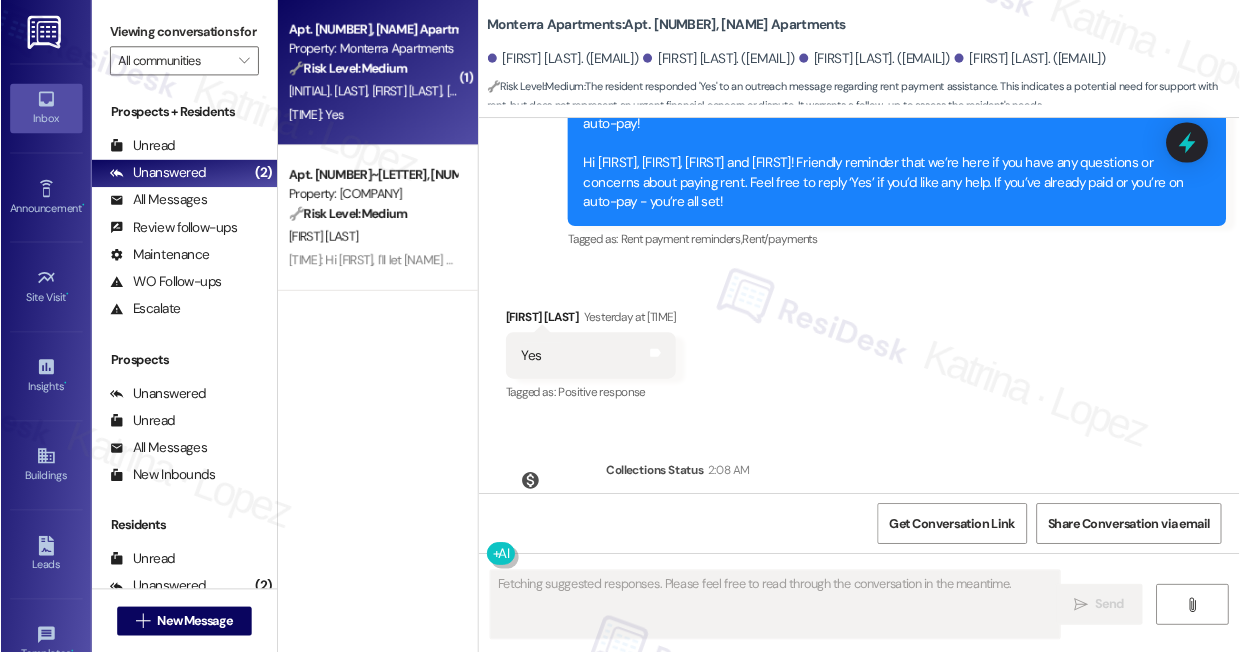 scroll, scrollTop: 622, scrollLeft: 0, axis: vertical 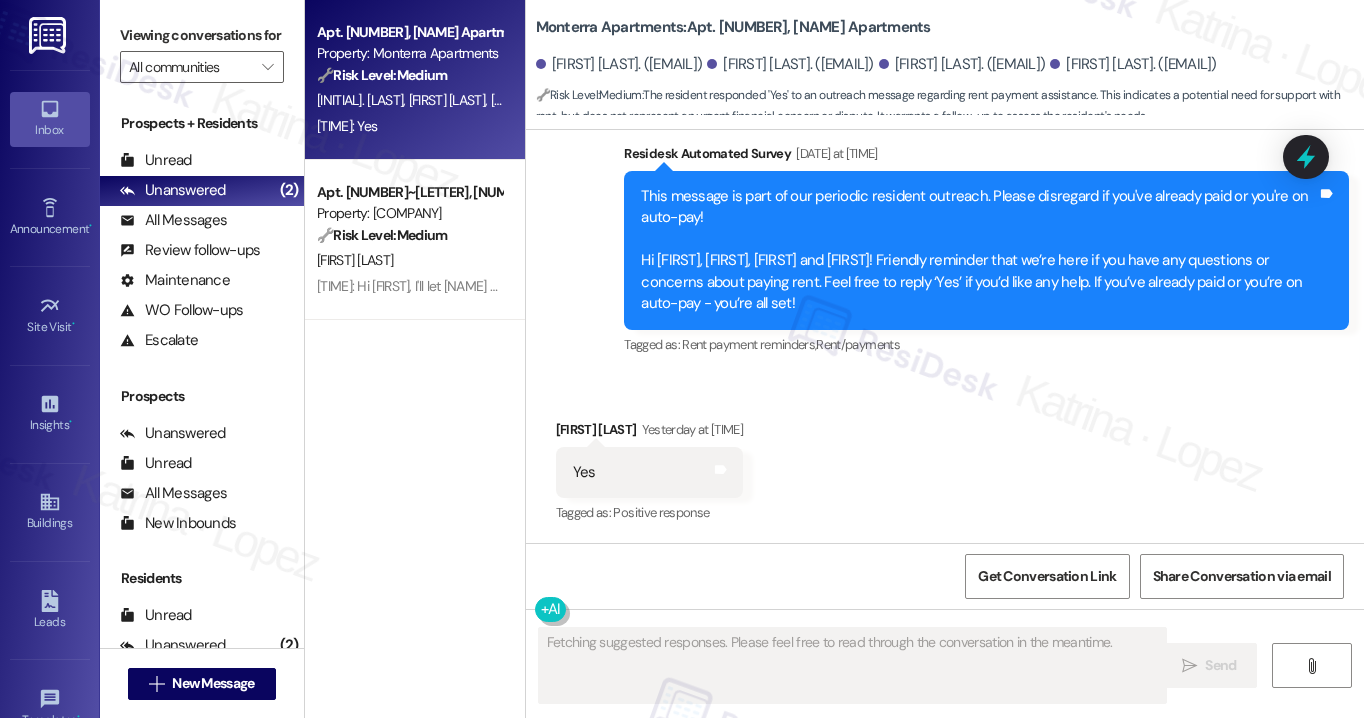 click on "This message is part of our periodic resident outreach. Please disregard if you've already paid or you're on auto-pay!
Hi [FIRST], [FIRST], [FIRST] and [FIRST]! Friendly reminder that we’re here if you have any questions or concerns about paying rent. Feel free to reply ‘Yes’ if you’d like any help. If you’ve already paid or you’re on auto-pay - you’re all set!" at bounding box center [979, 250] 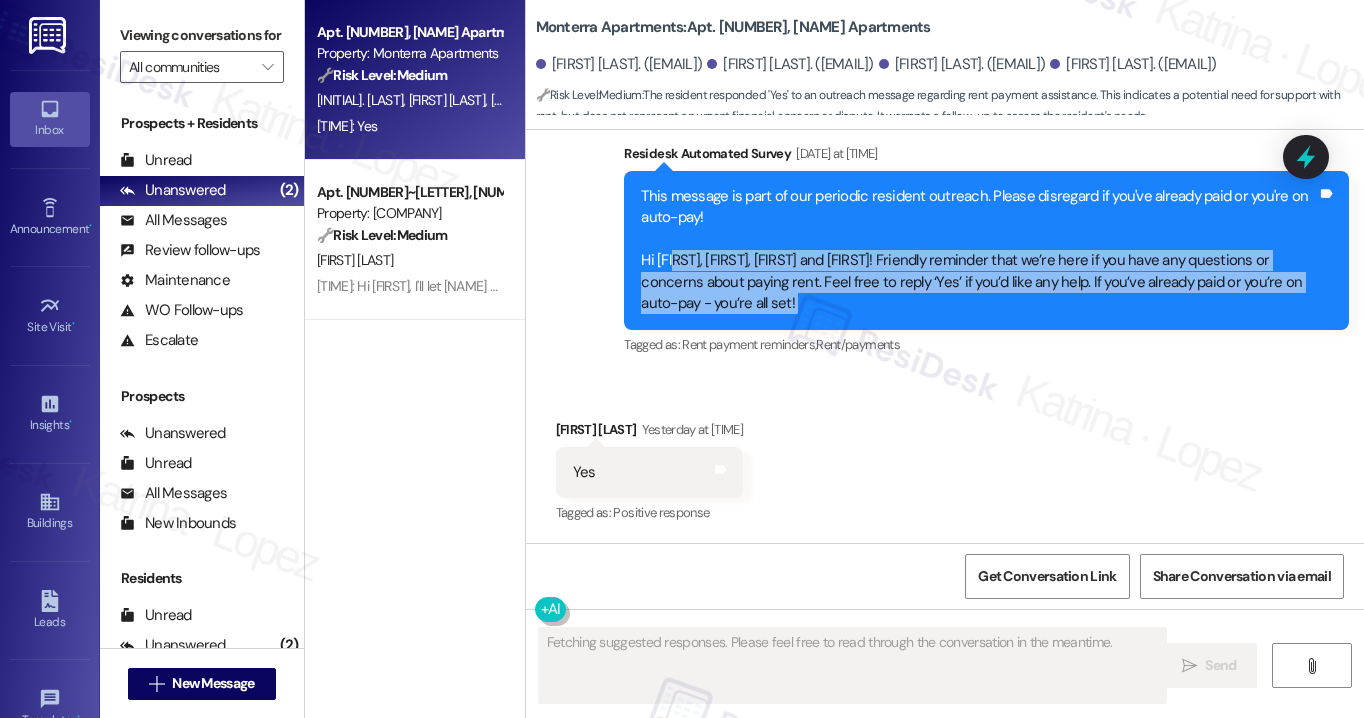 click on "This message is part of our periodic resident outreach. Please disregard if you've already paid or you're on auto-pay!
Hi [FIRST], [FIRST], [FIRST] and [FIRST]! Friendly reminder that we’re here if you have any questions or concerns about paying rent. Feel free to reply ‘Yes’ if you’d like any help. If you’ve already paid or you’re on auto-pay - you’re all set!" at bounding box center [979, 250] 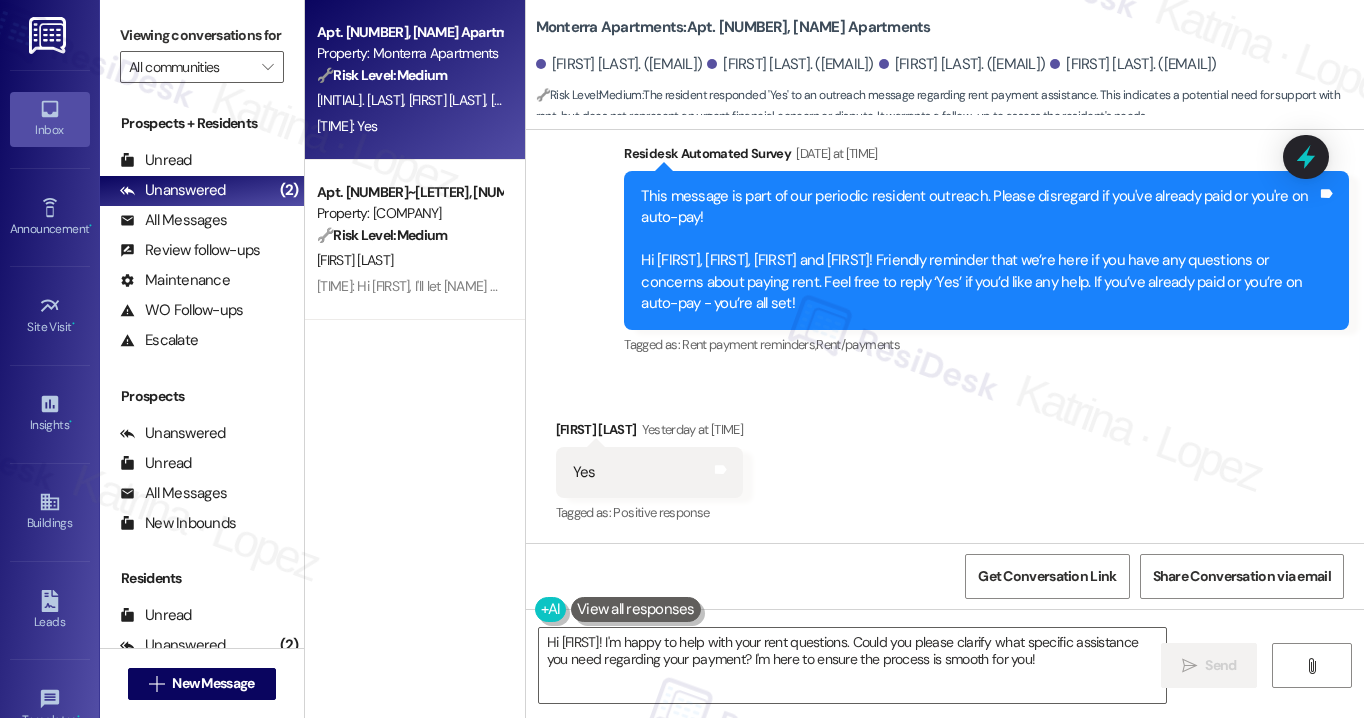 click on "[FIRST] [LAST] [TIME]" at bounding box center [650, 433] 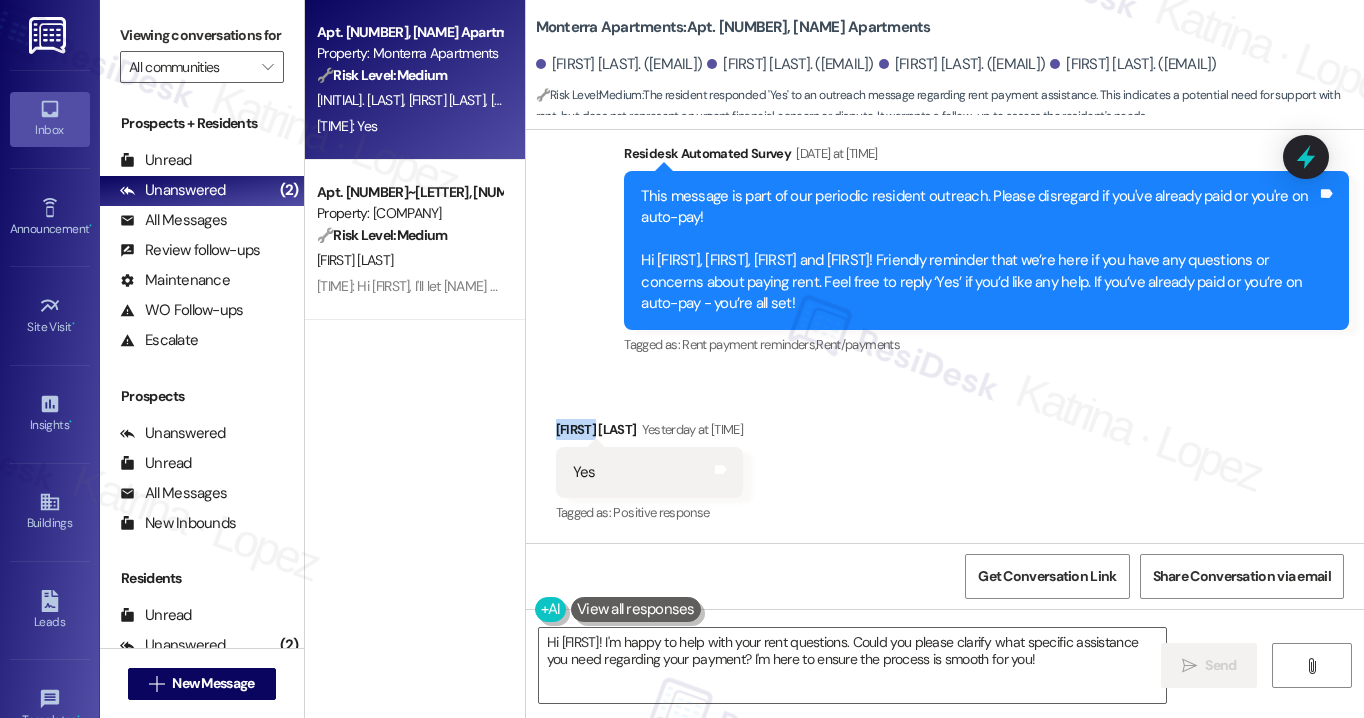 click on "[FIRST] [LAST] [TIME]" at bounding box center [650, 433] 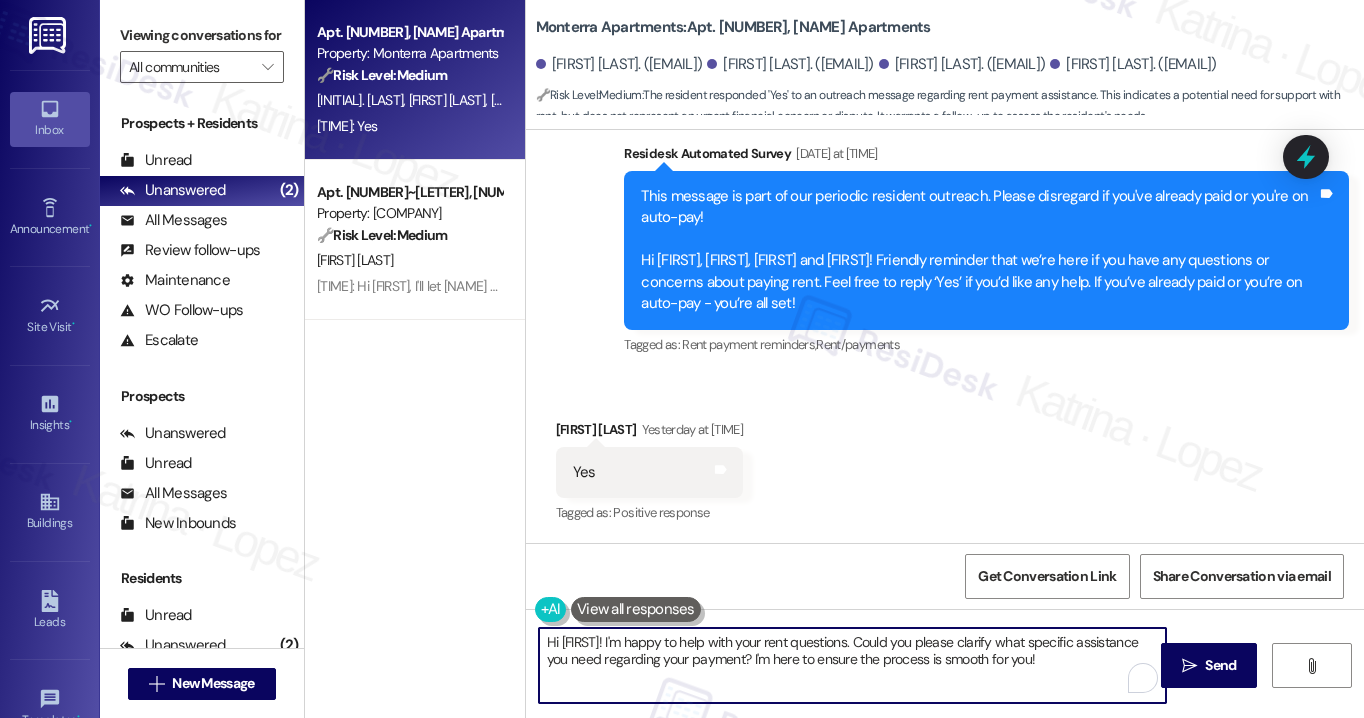 drag, startPoint x: 555, startPoint y: 634, endPoint x: 640, endPoint y: 621, distance: 85.98837 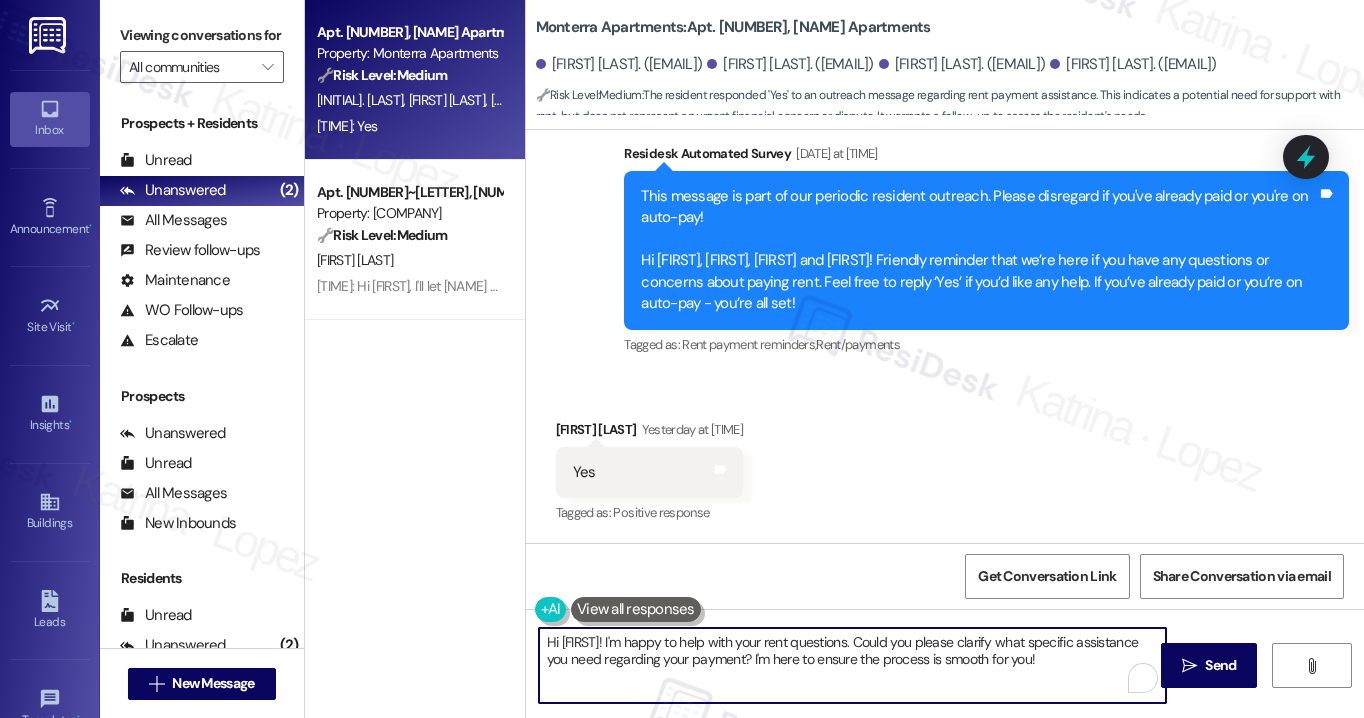 click on "Hi [FIRST]! I'm happy to help with your rent questions. Could you please clarify what specific assistance you need regarding your payment? I'm here to ensure the process is smooth for you!" at bounding box center [842, 665] 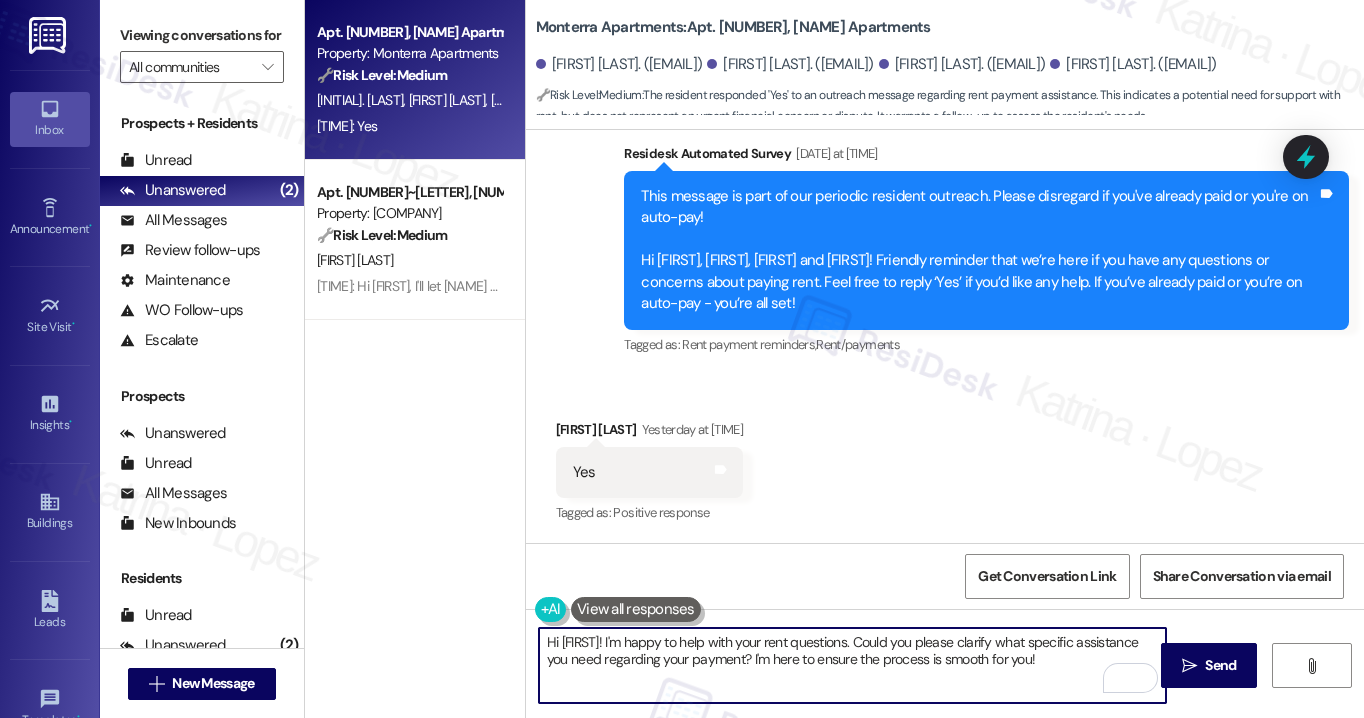 paste on "[FIRST]" 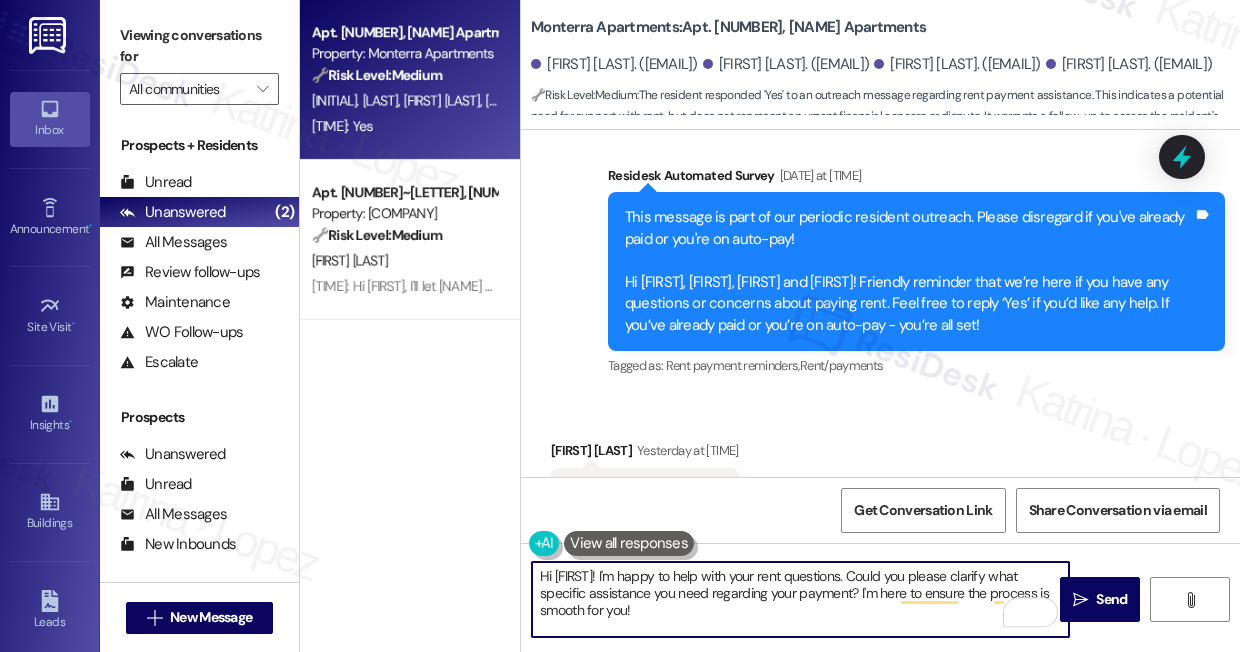 scroll, scrollTop: 622, scrollLeft: 0, axis: vertical 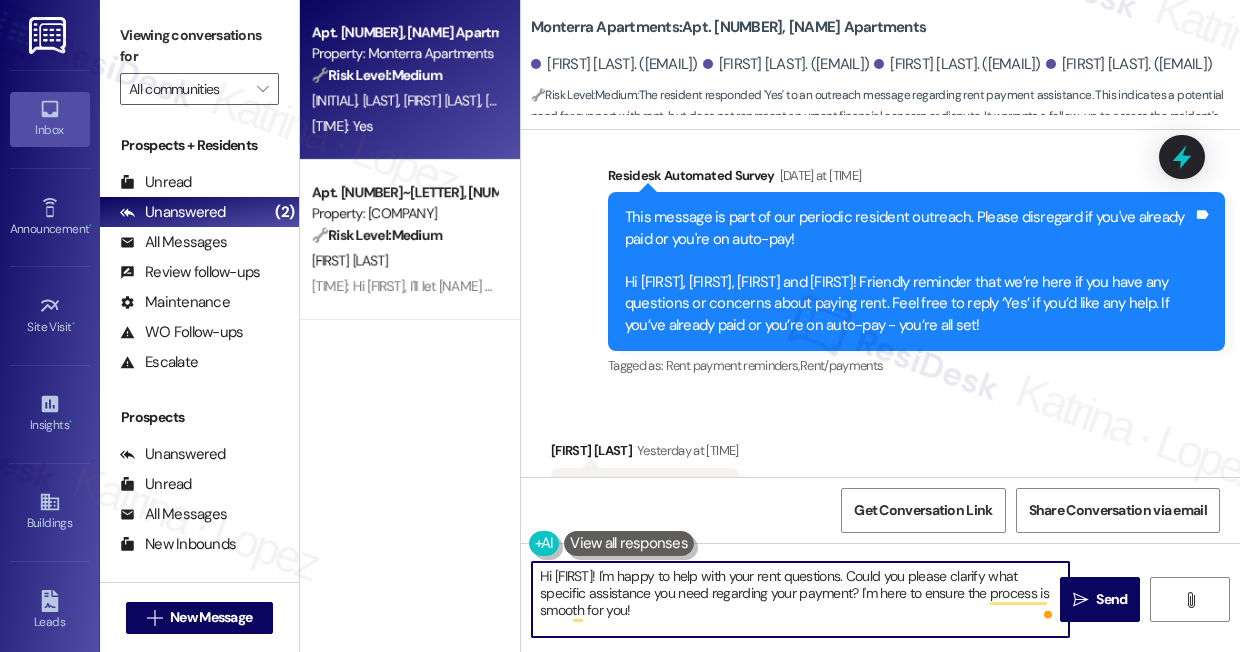 click on "Hi [FIRST]! I'm happy to help with your rent questions. Could you please clarify what specific assistance you need regarding your payment? I'm here to ensure the process is smooth for you!" at bounding box center [800, 599] 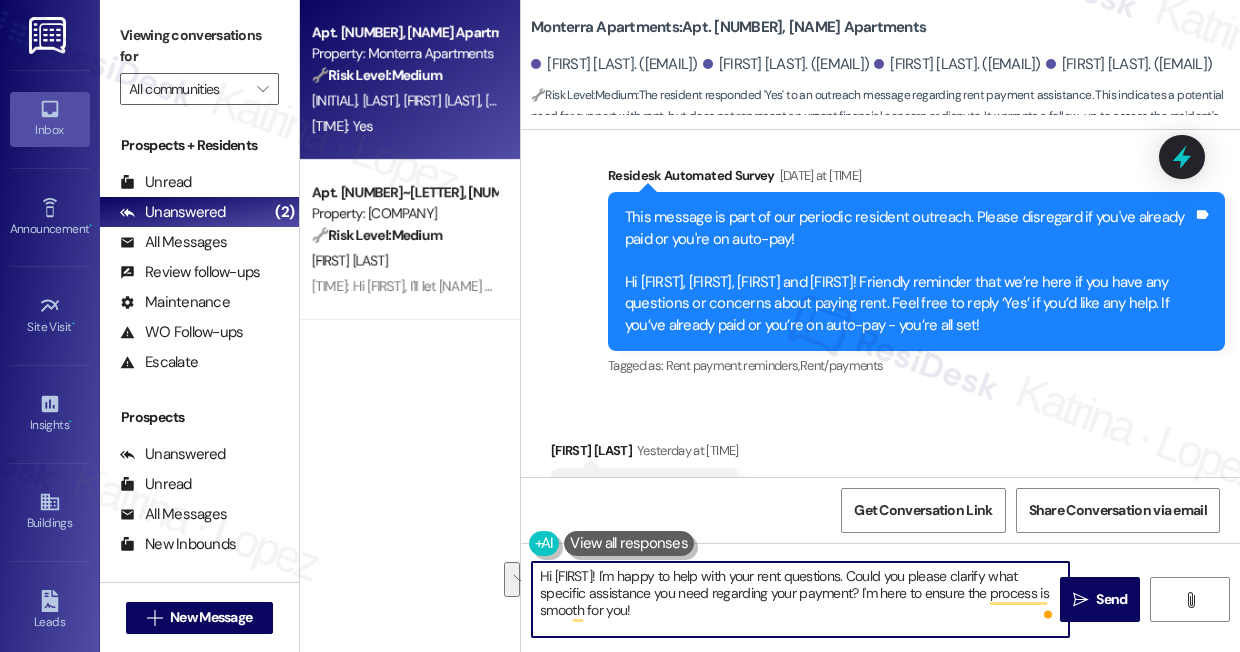 click on "Hi [FIRST]! I'm happy to help with your rent questions. Could you please clarify what specific assistance you need regarding your payment? I'm here to ensure the process is smooth for you!" at bounding box center [800, 599] 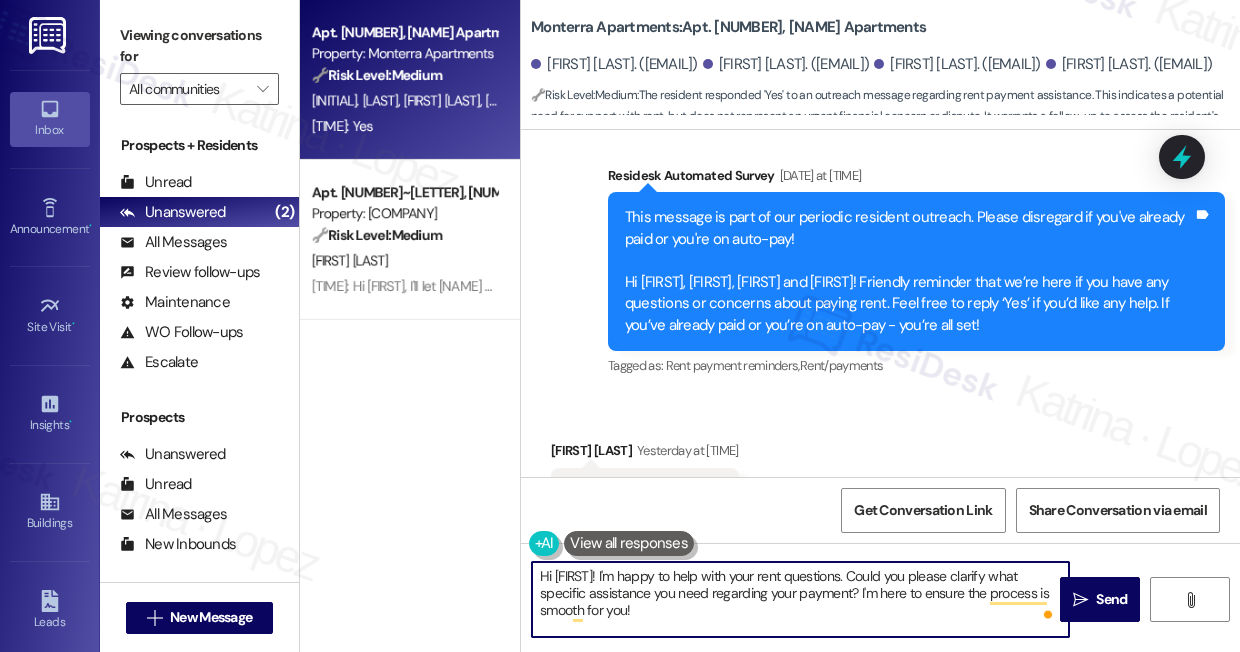 drag, startPoint x: 880, startPoint y: 608, endPoint x: 872, endPoint y: 590, distance: 19.697716 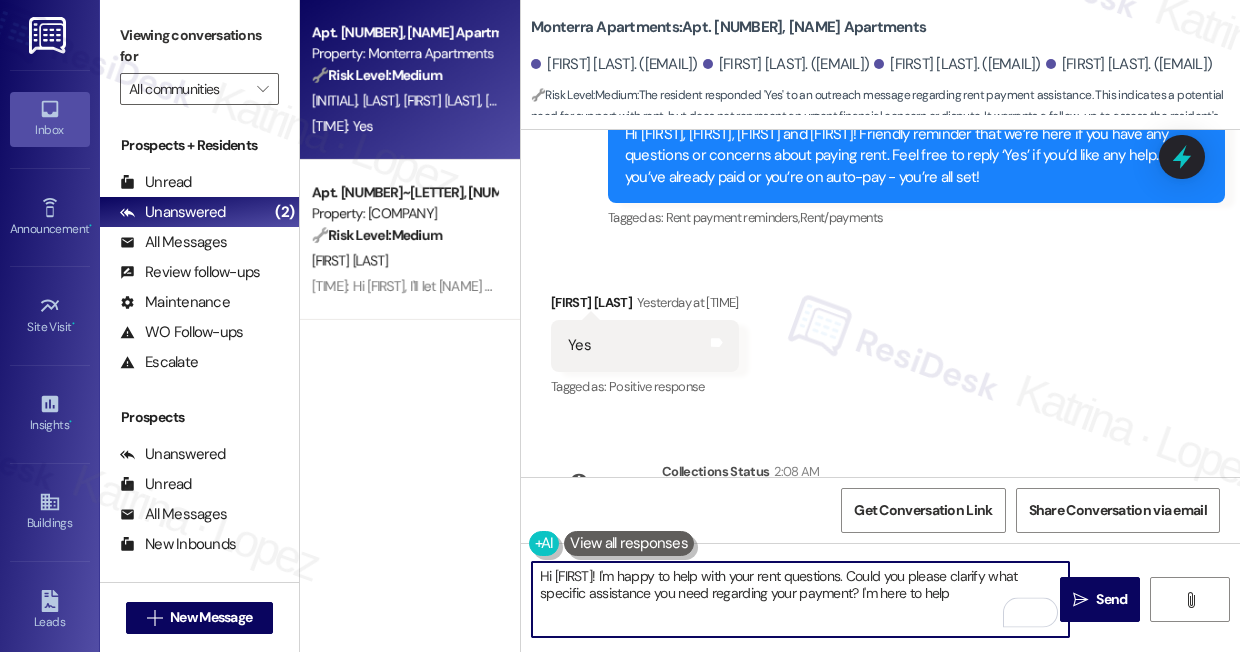 scroll, scrollTop: 914, scrollLeft: 0, axis: vertical 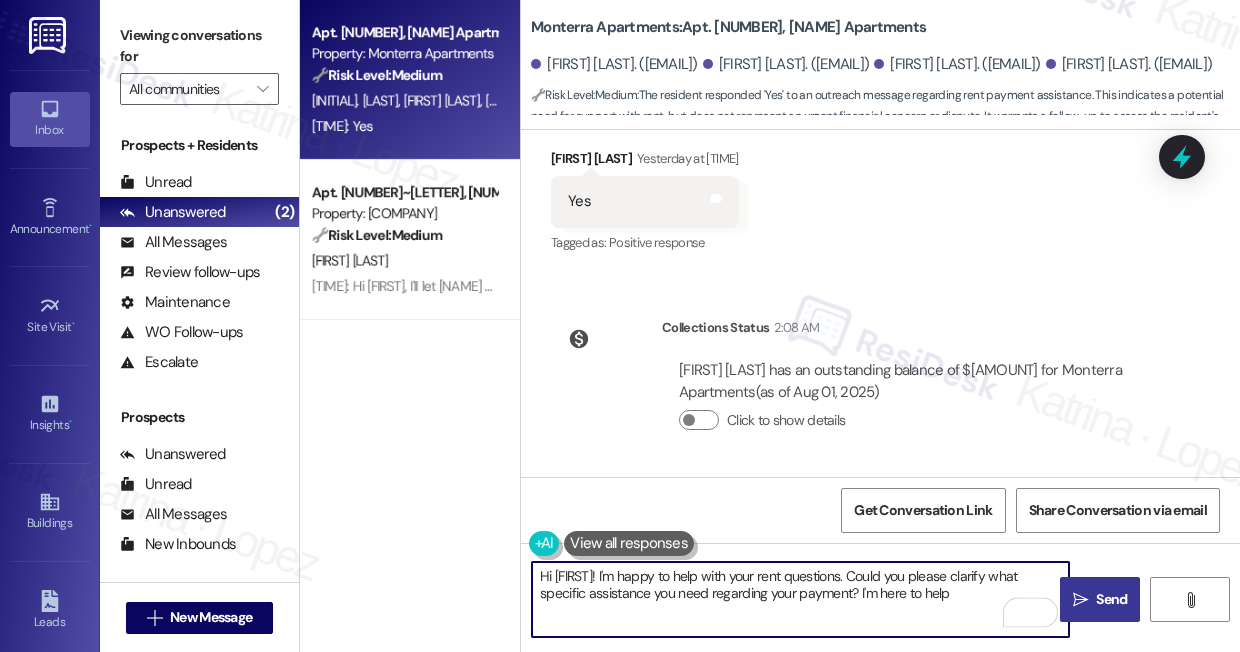 type on "Hi [FIRST]! I'm happy to help with your rent questions. Could you please clarify what specific assistance you need regarding your payment? I'm here to help" 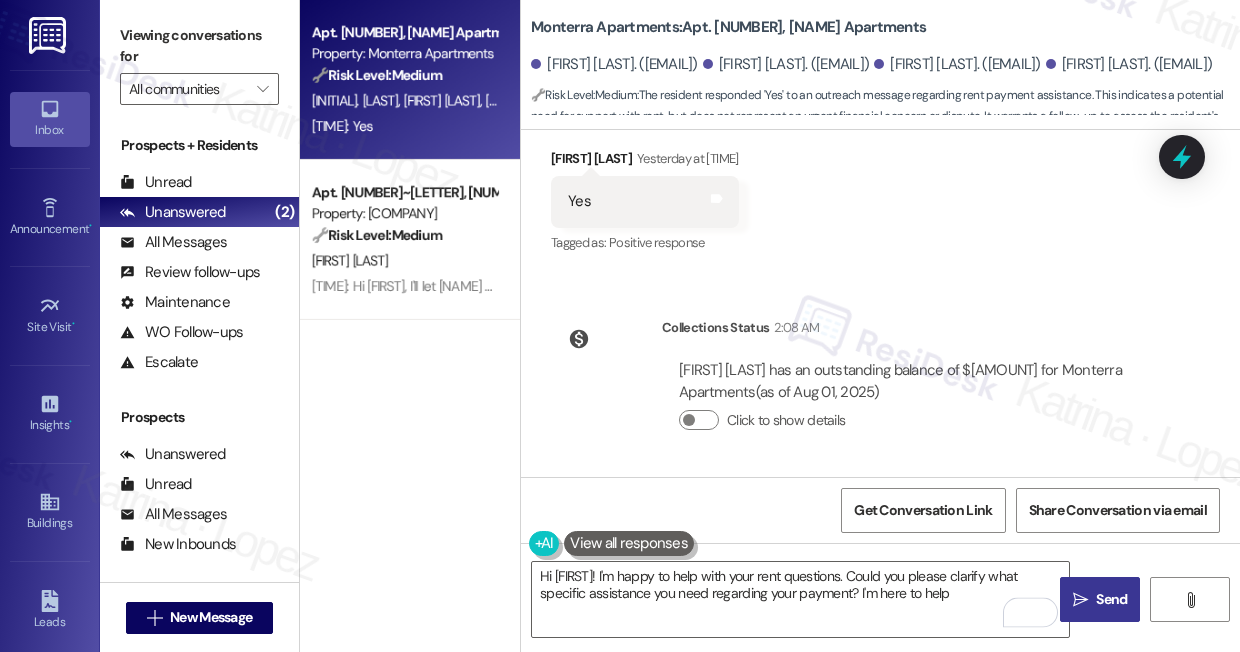 click on " Send" at bounding box center (1100, 599) 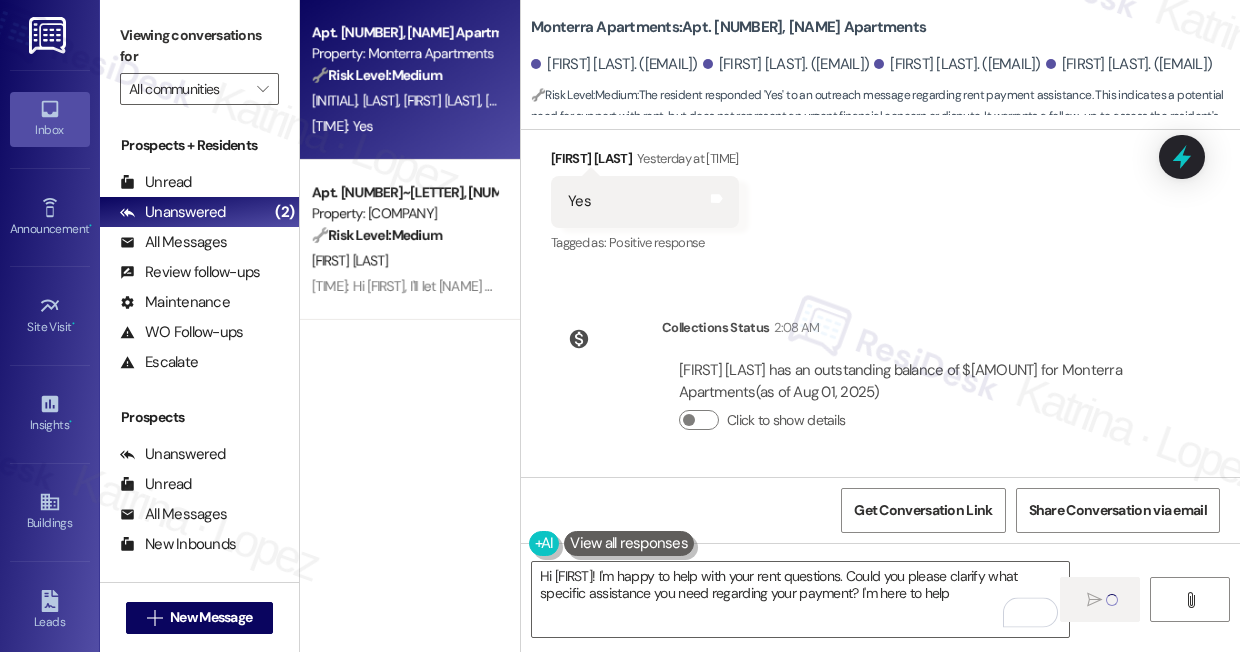 type 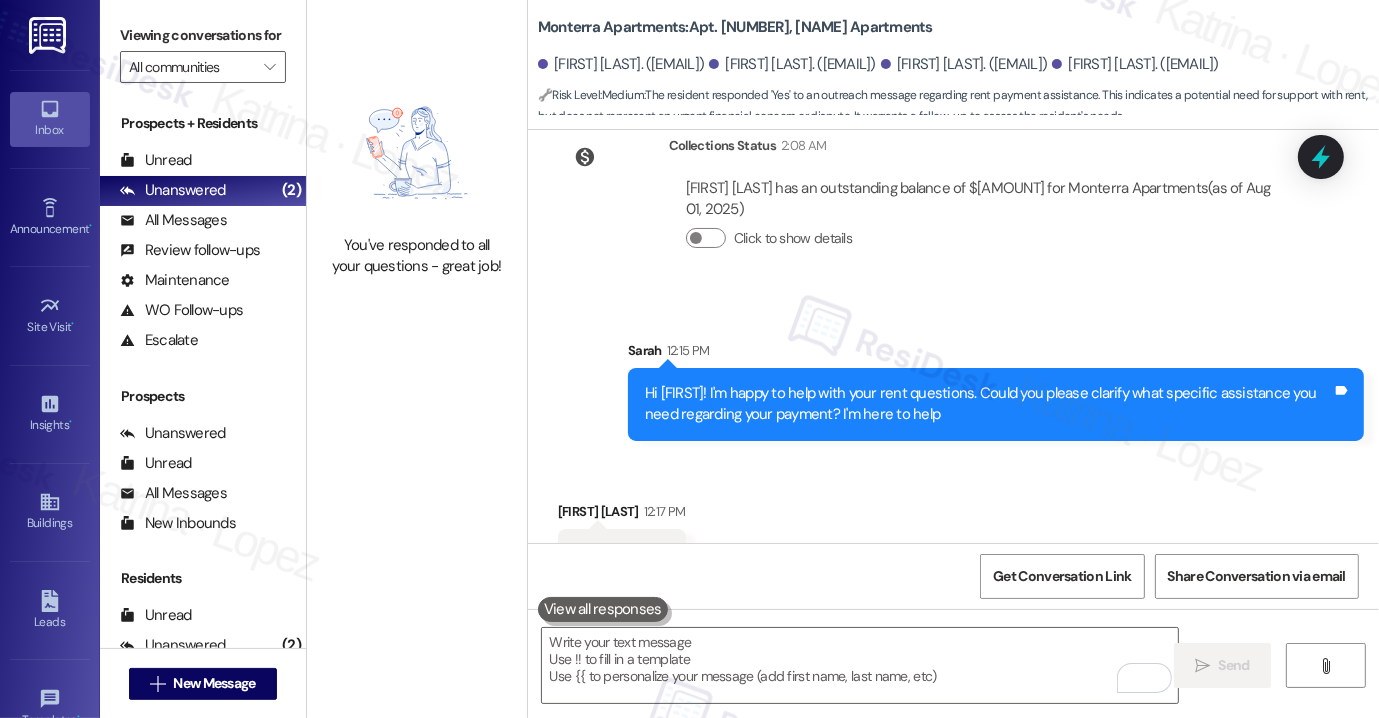 scroll, scrollTop: 1128, scrollLeft: 0, axis: vertical 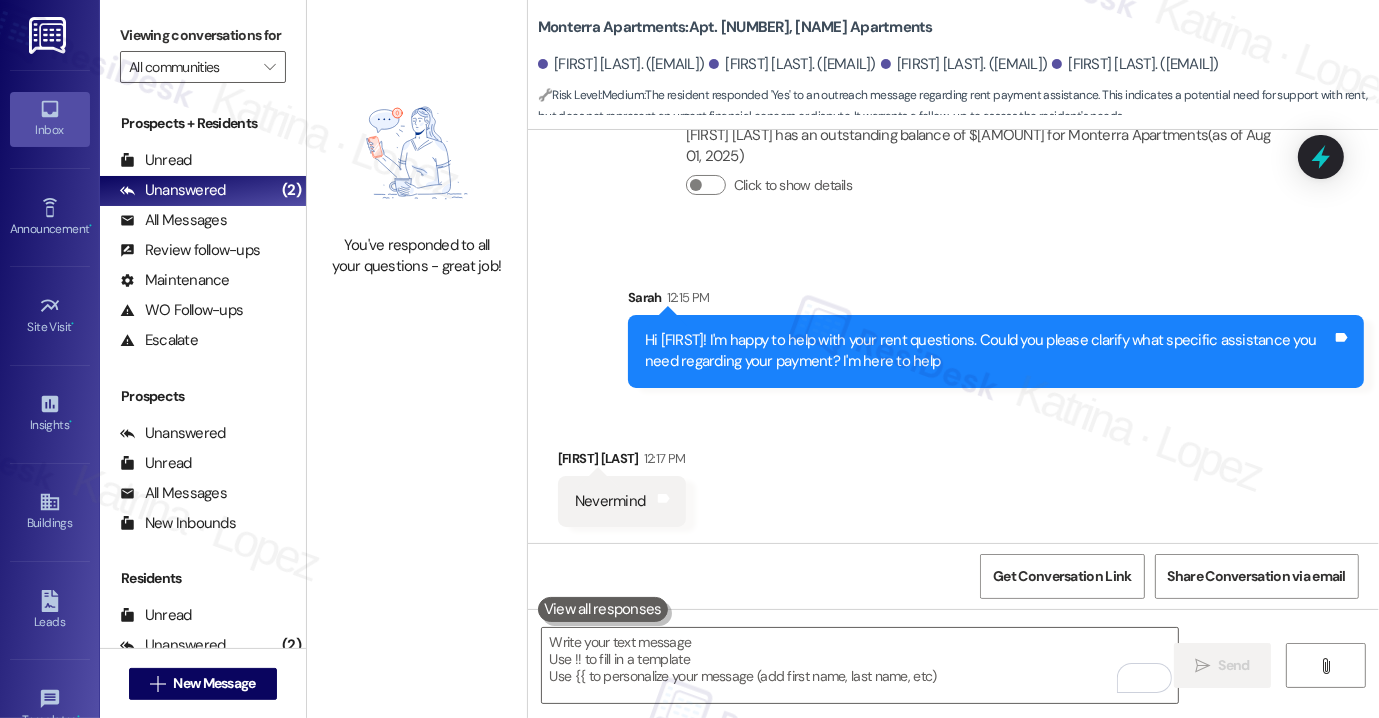 click on "Hi [FIRST]! I'm happy to help with your rent questions. Could you please clarify what specific assistance you need regarding your payment? I'm here to help" at bounding box center (988, 351) 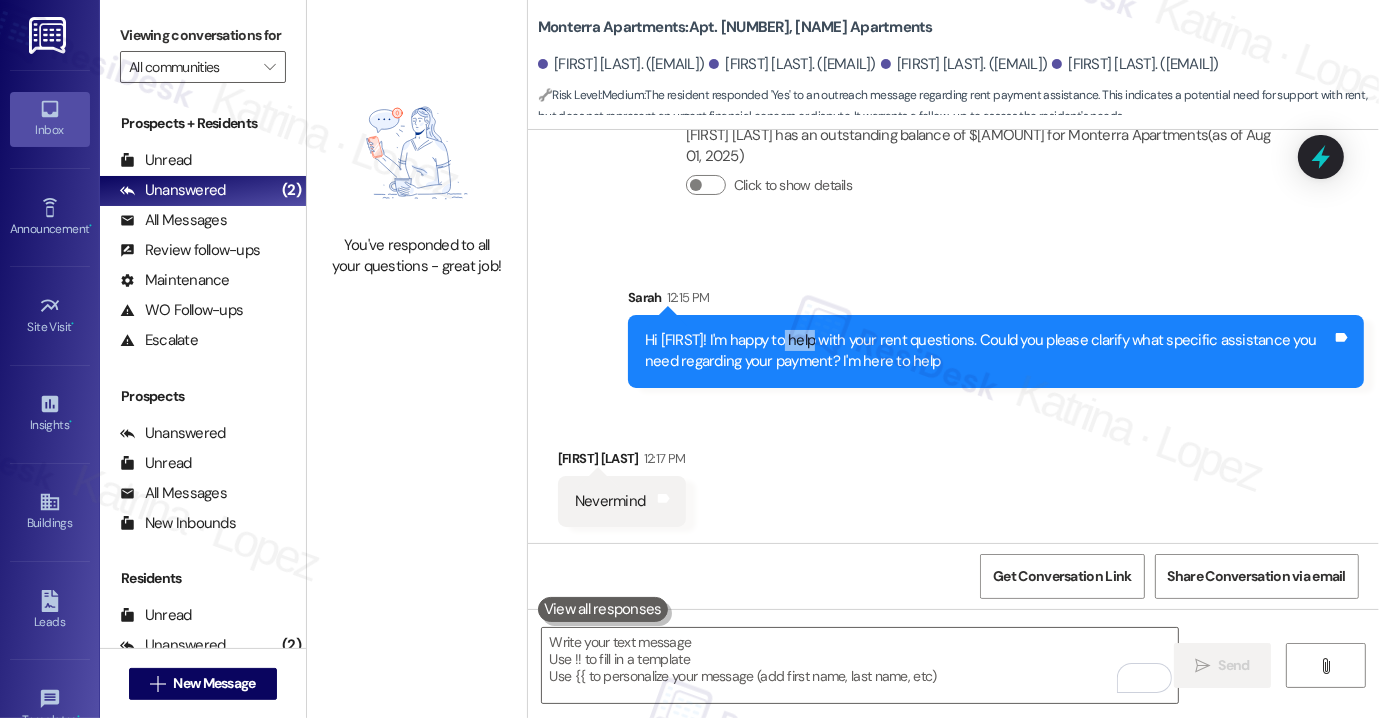 click on "Hi [FIRST]! I'm happy to help with your rent questions. Could you please clarify what specific assistance you need regarding your payment? I'm here to help" at bounding box center [988, 351] 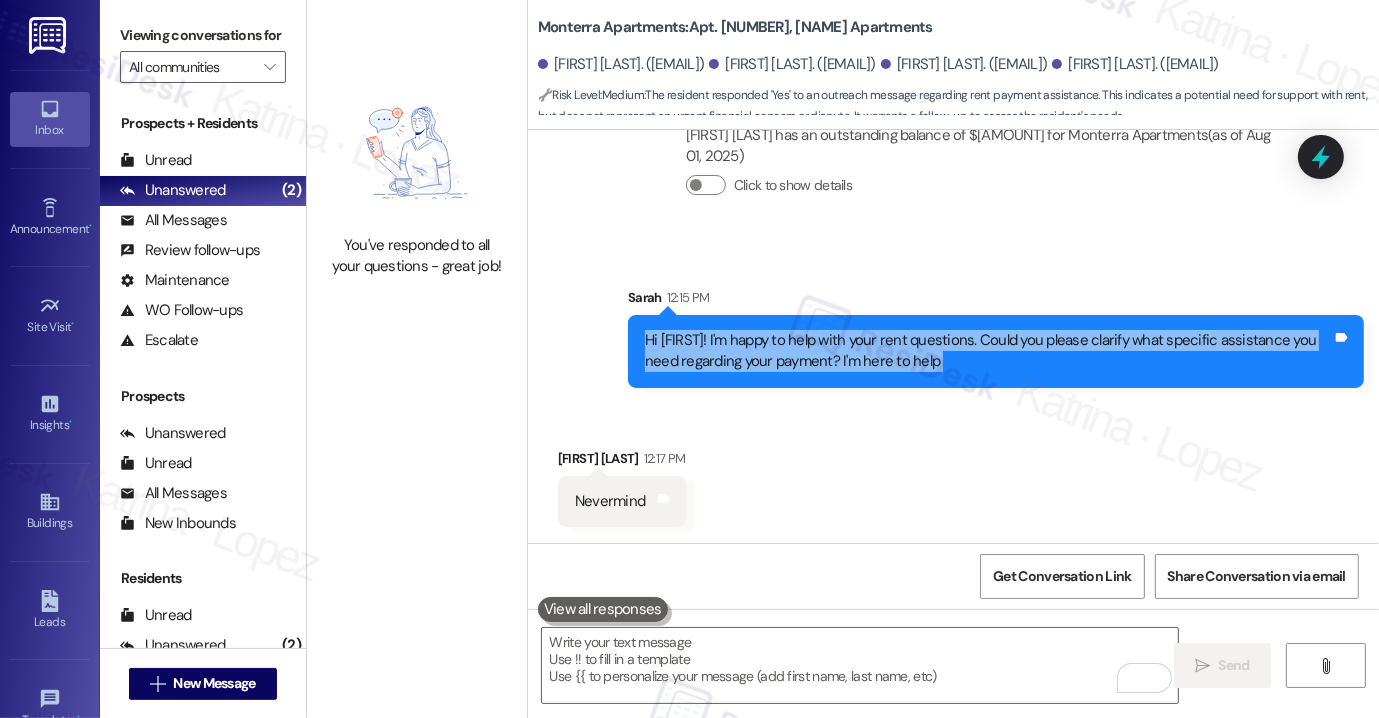 click on "Hi [FIRST]! I'm happy to help with your rent questions. Could you please clarify what specific assistance you need regarding your payment? I'm here to help" at bounding box center (988, 351) 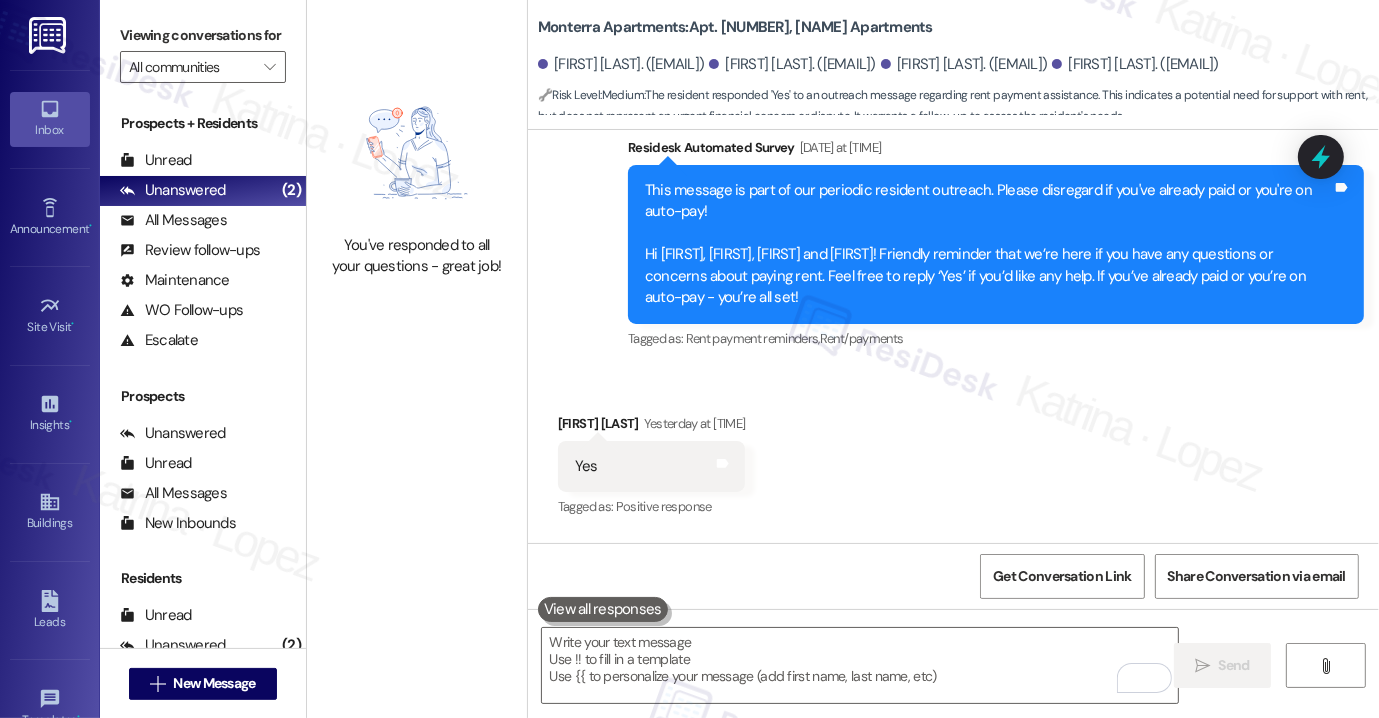 scroll, scrollTop: 1128, scrollLeft: 0, axis: vertical 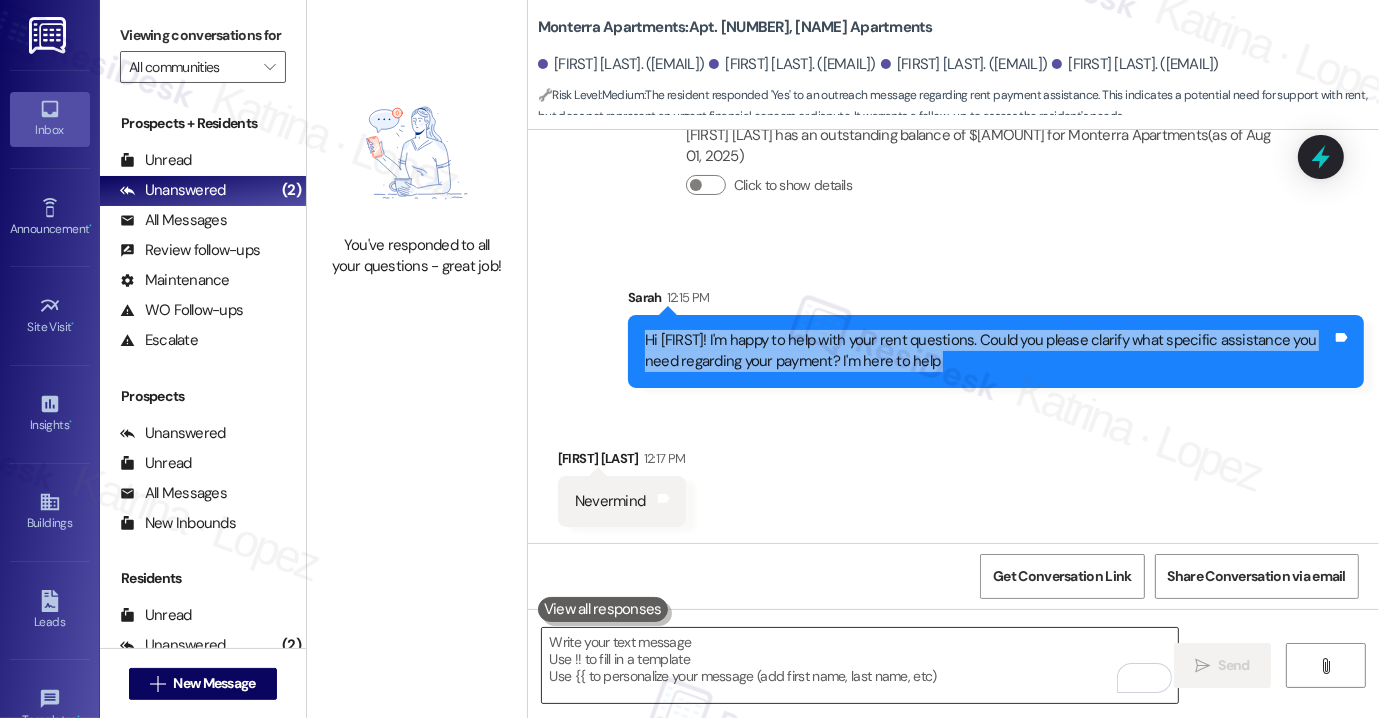 click at bounding box center (860, 665) 